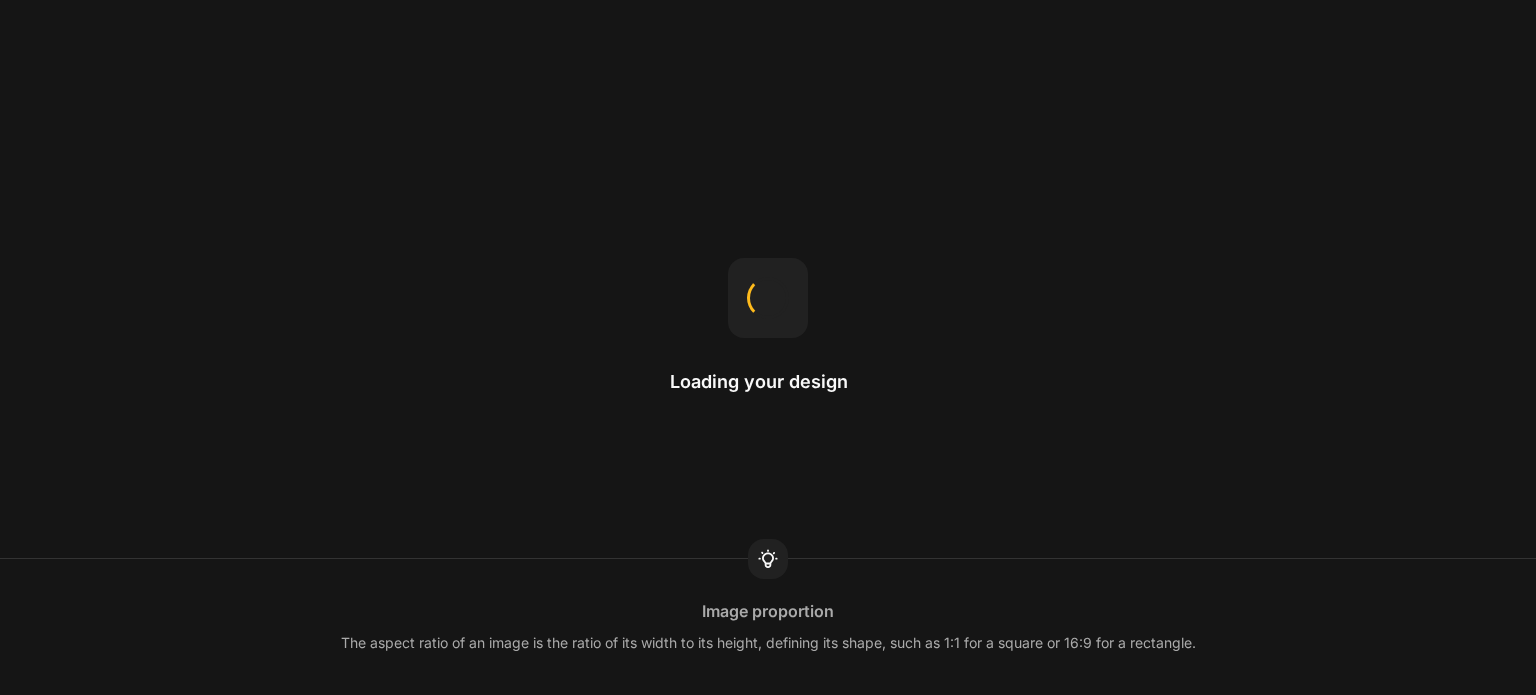 scroll, scrollTop: 0, scrollLeft: 0, axis: both 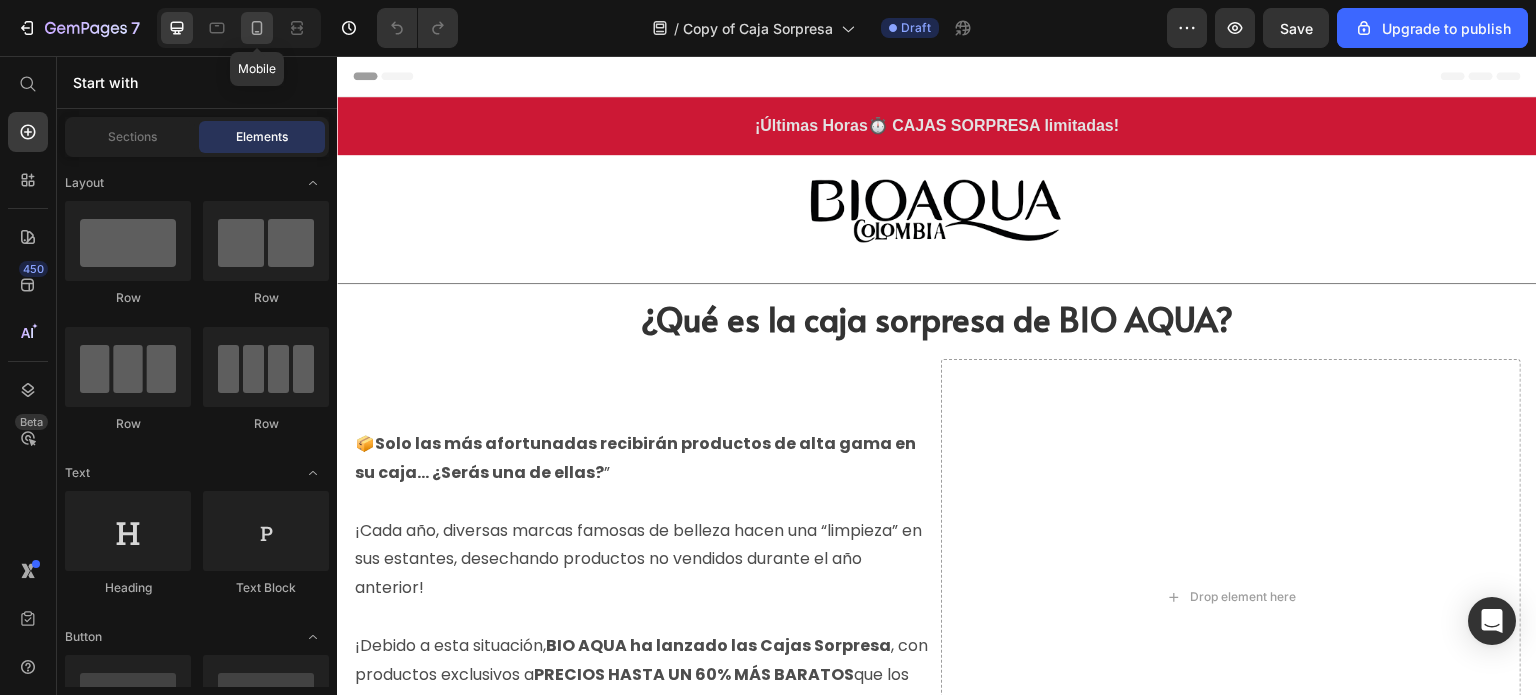 click 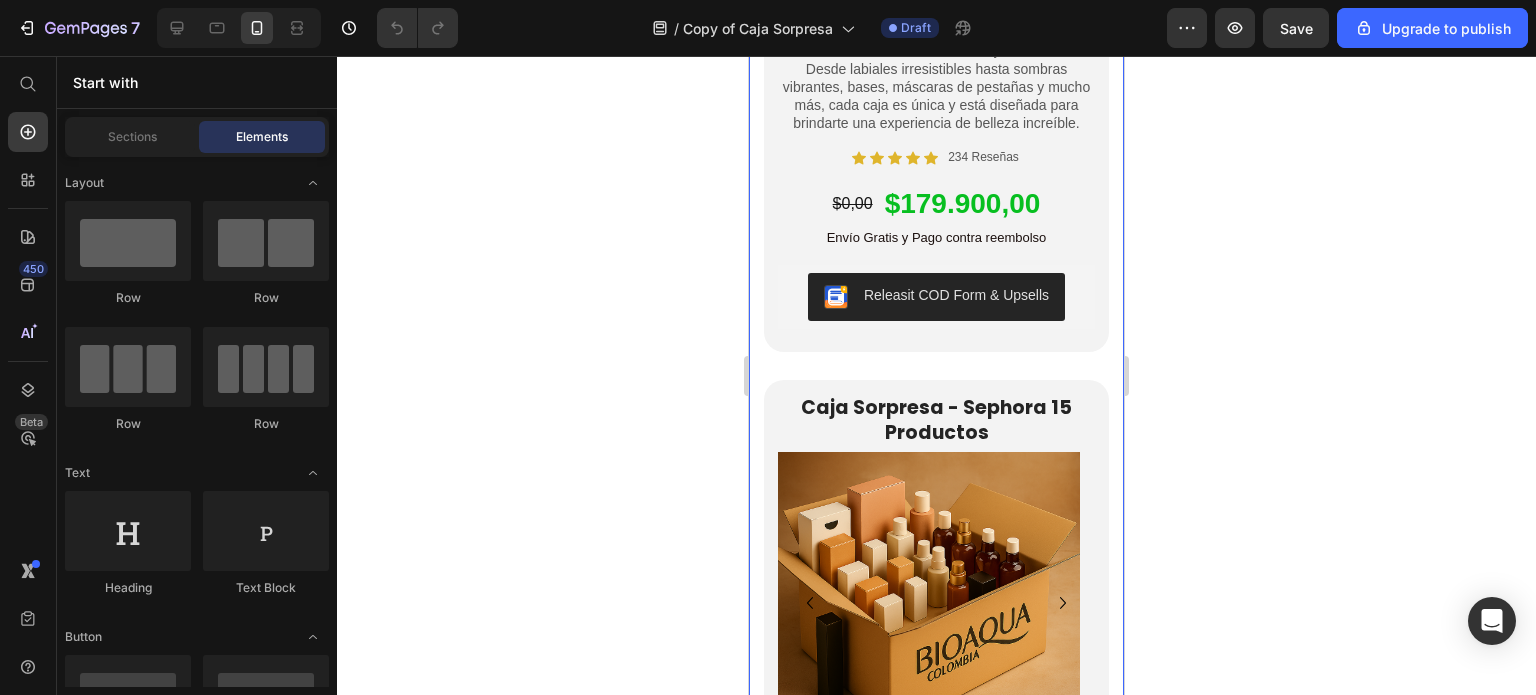 scroll, scrollTop: 2700, scrollLeft: 0, axis: vertical 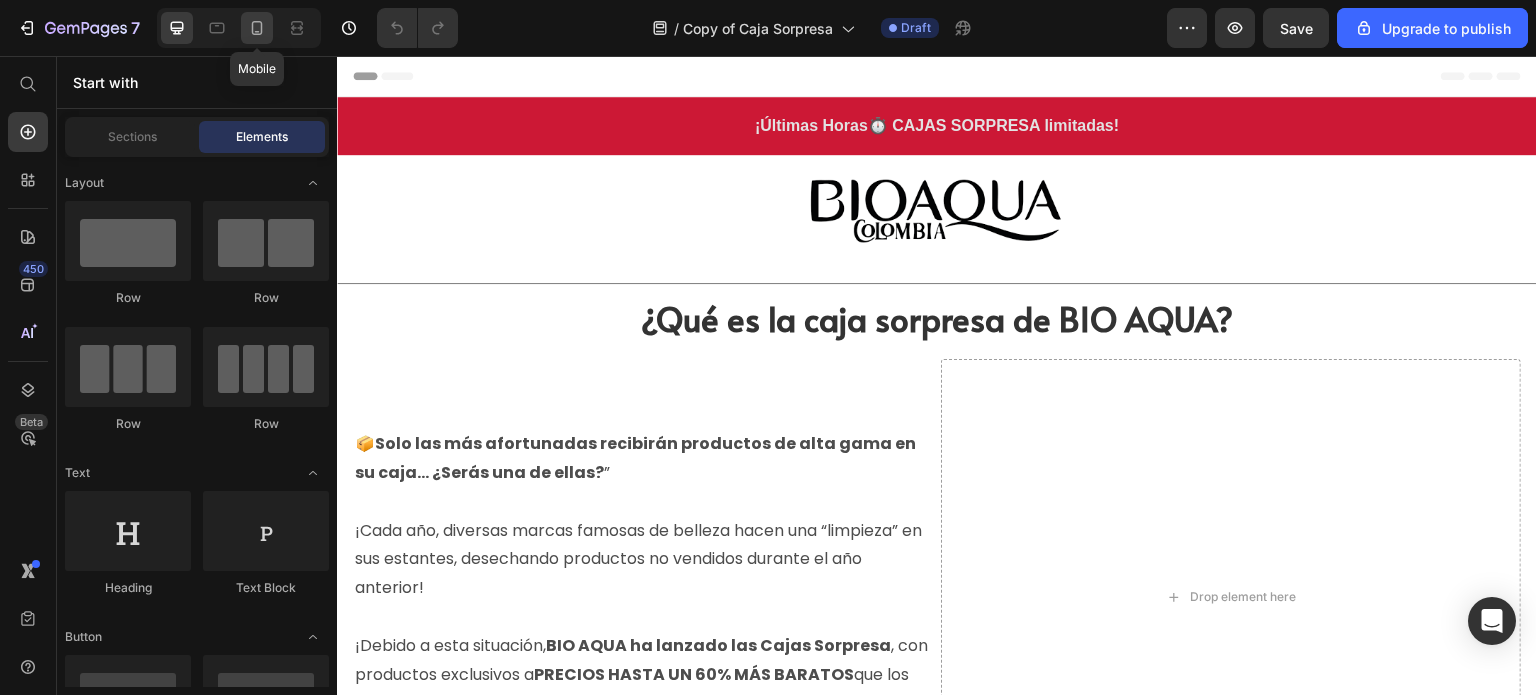 click 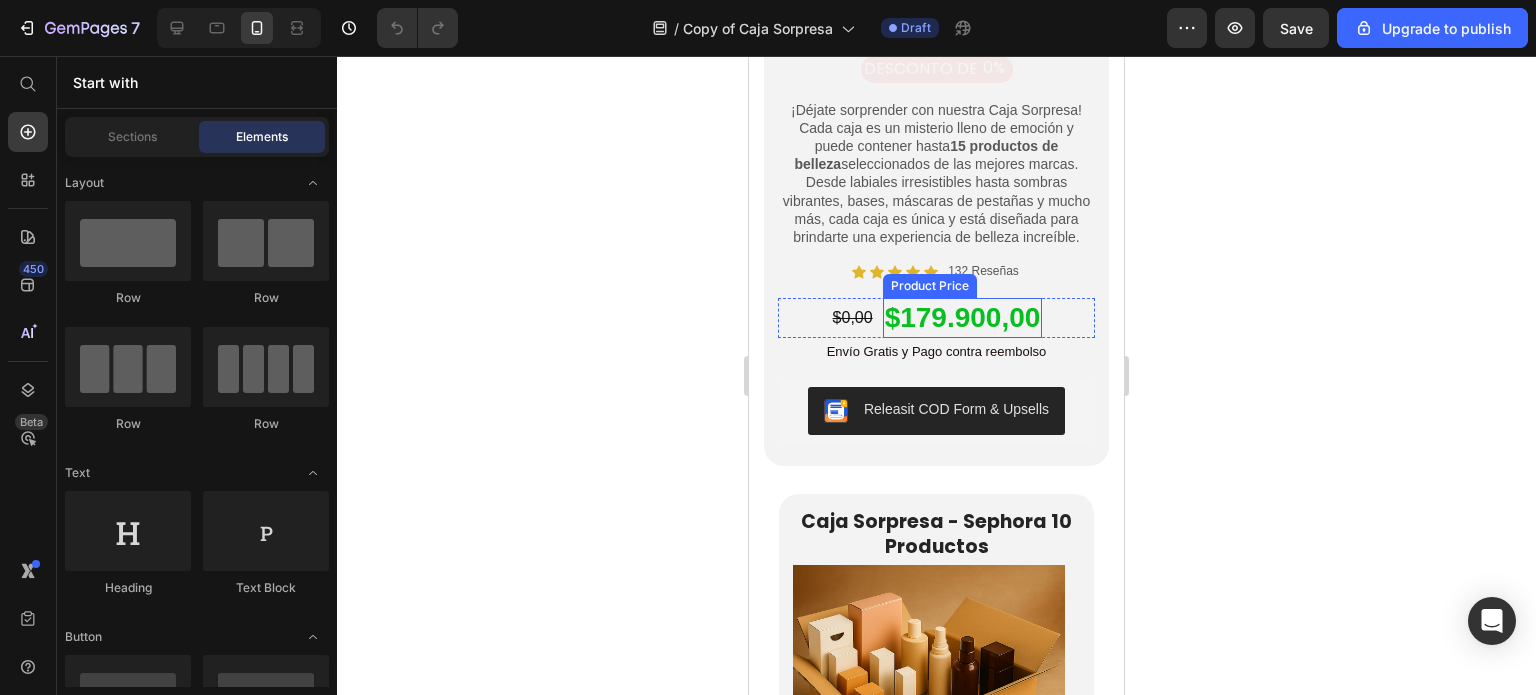 scroll, scrollTop: 3400, scrollLeft: 0, axis: vertical 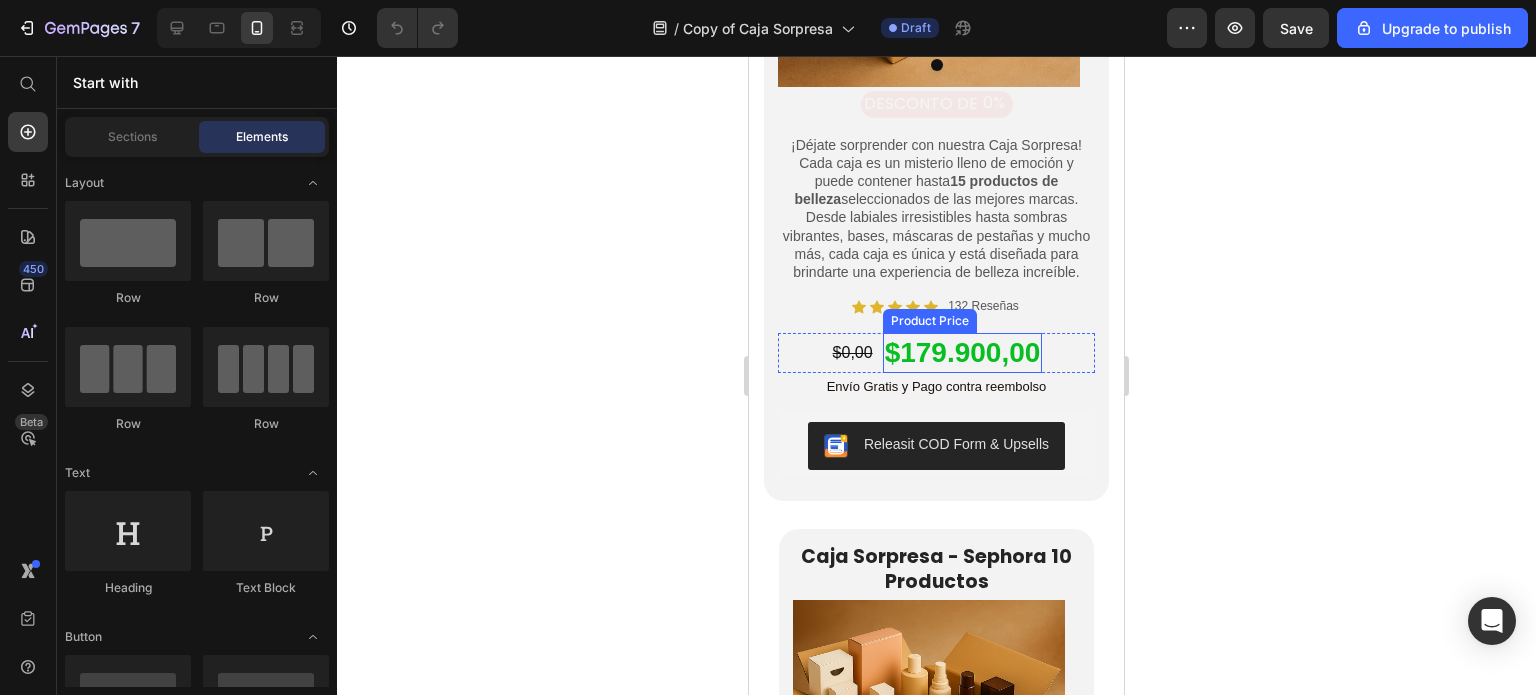 click on "$179.900,00" at bounding box center [963, 353] 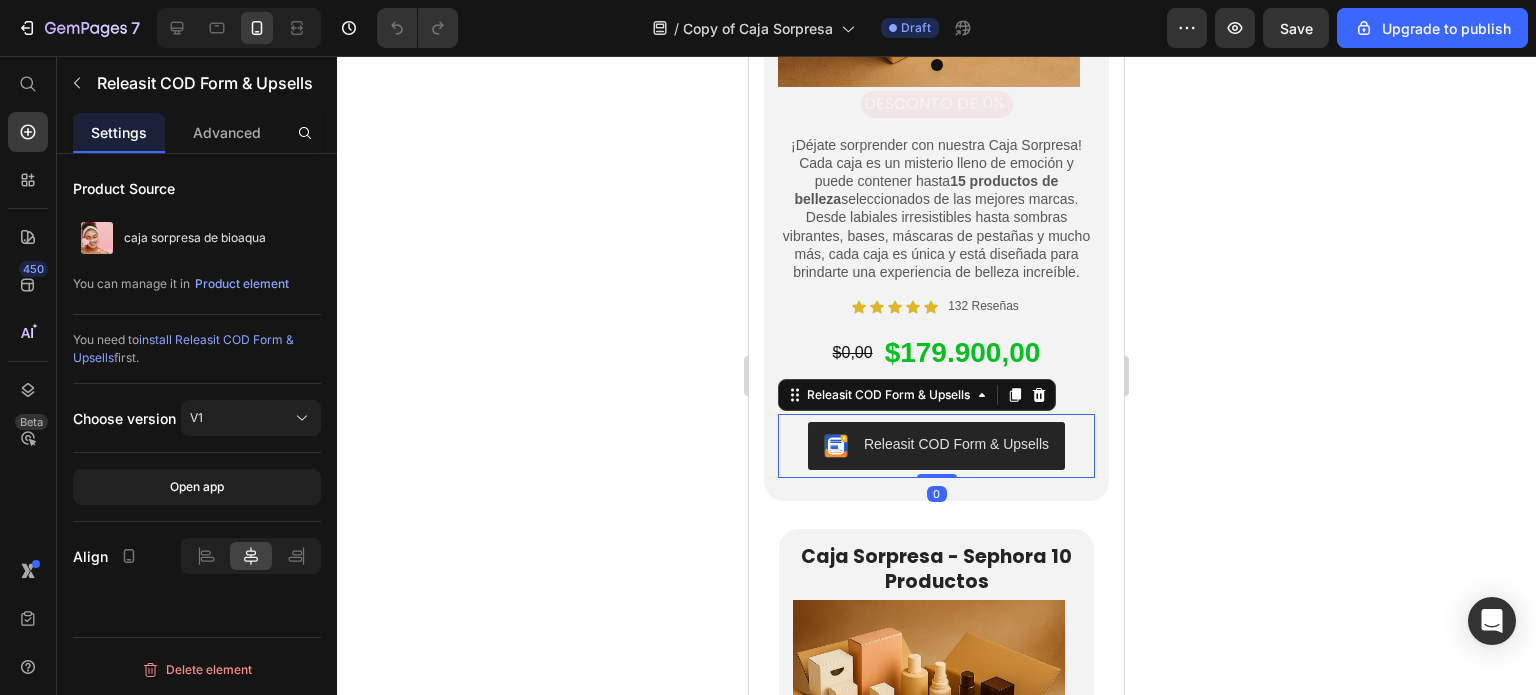 click on "Releasit COD Form & Upsells" at bounding box center [936, 446] 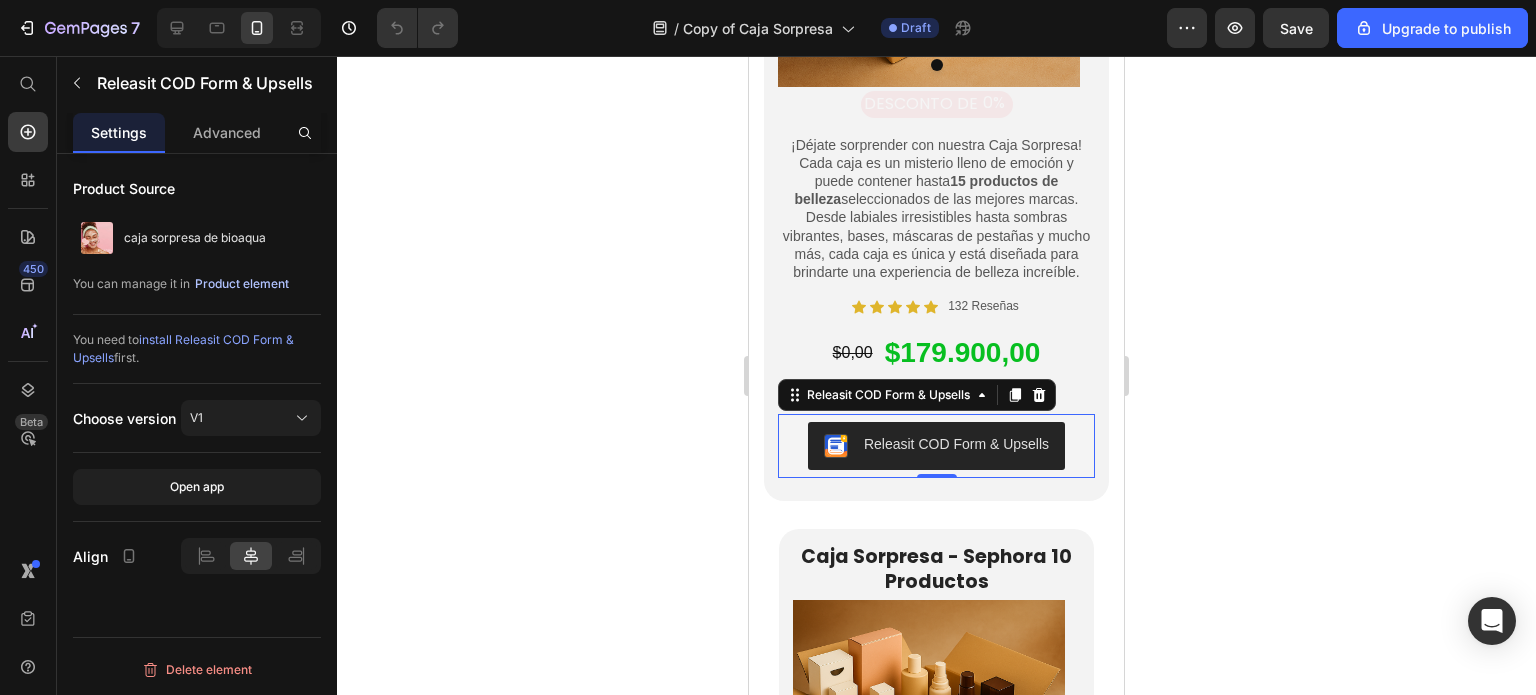 click on "Product element" at bounding box center (242, 284) 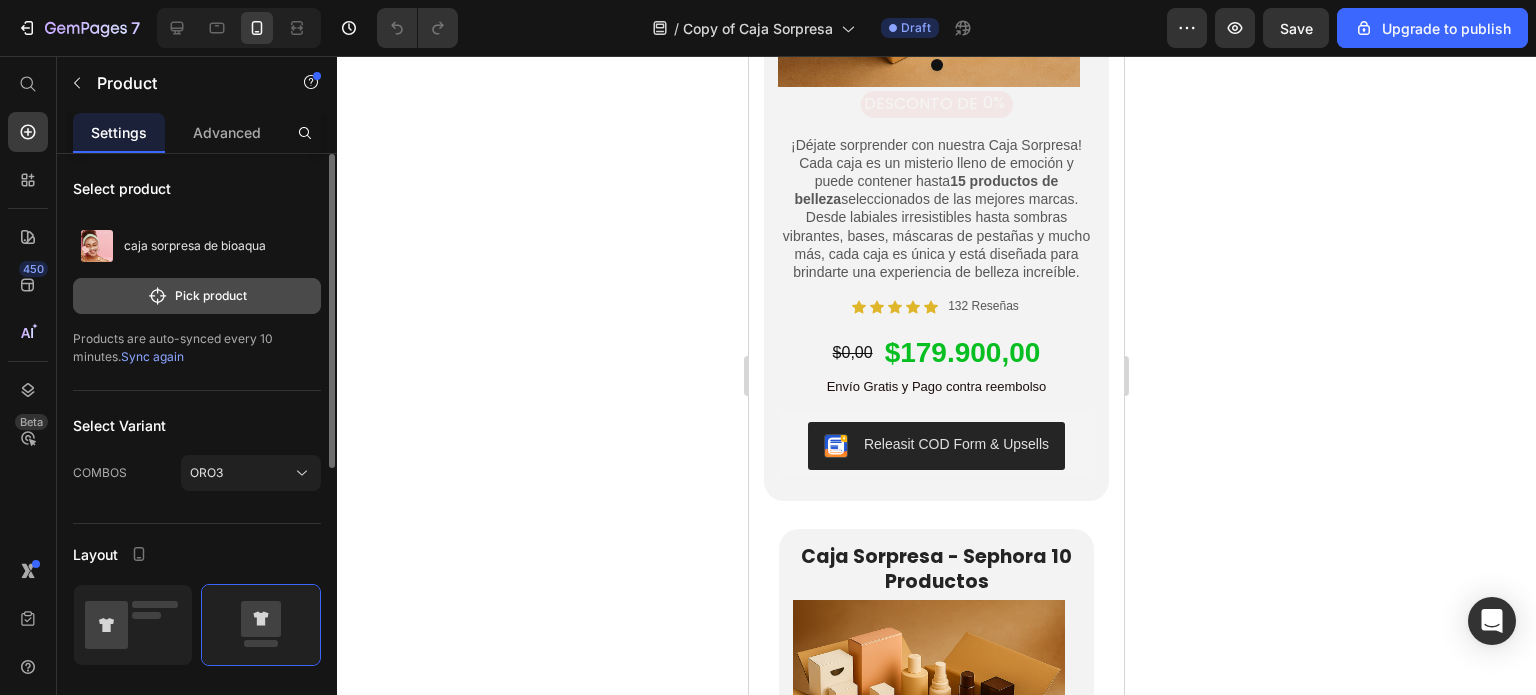 click on "Pick product" at bounding box center (197, 296) 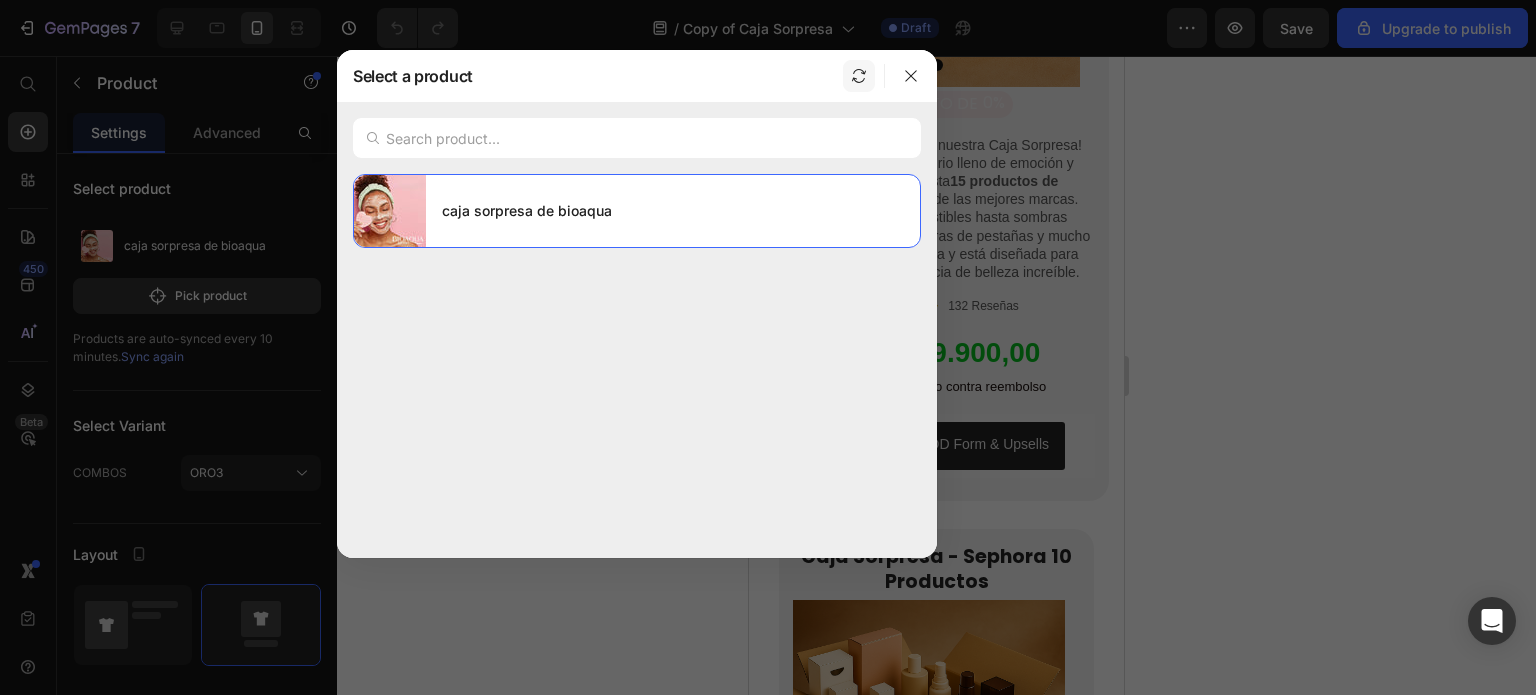 click 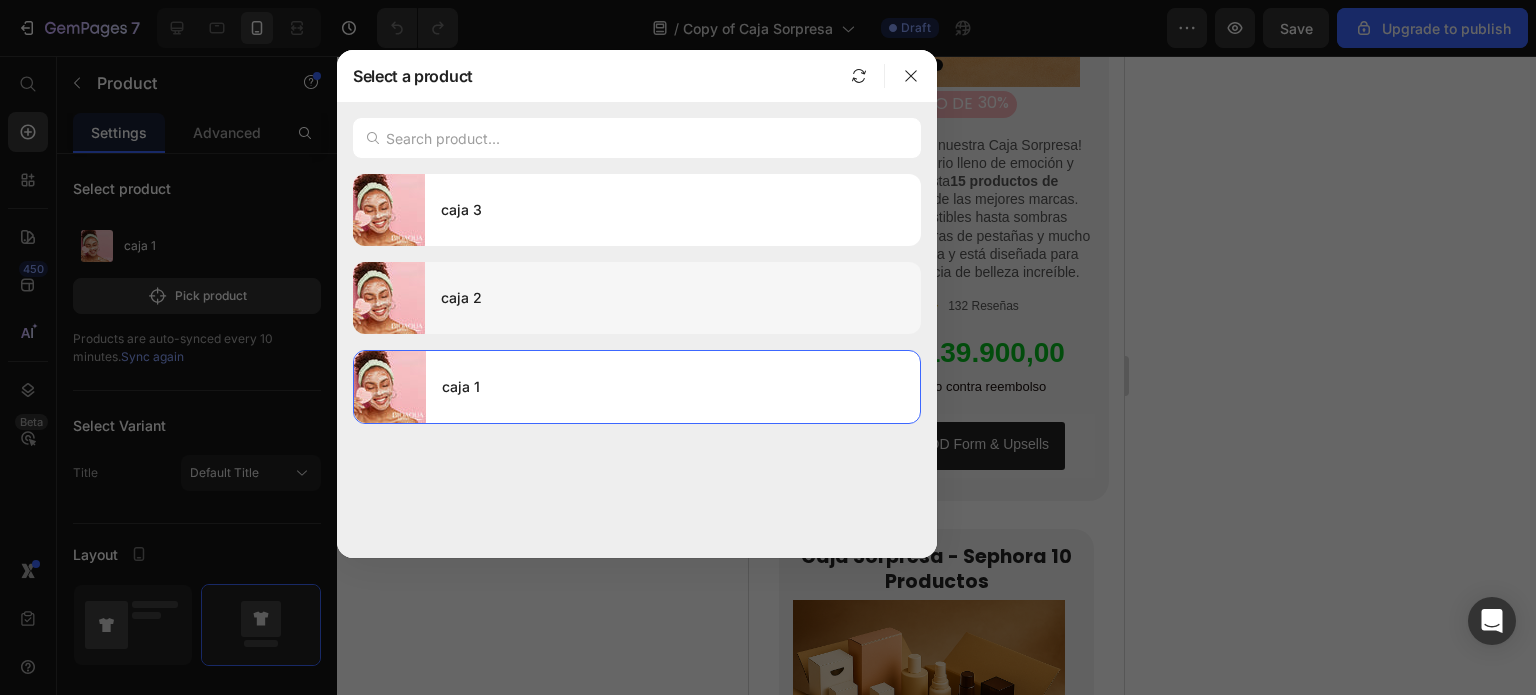 click on "caja 2" at bounding box center [673, 298] 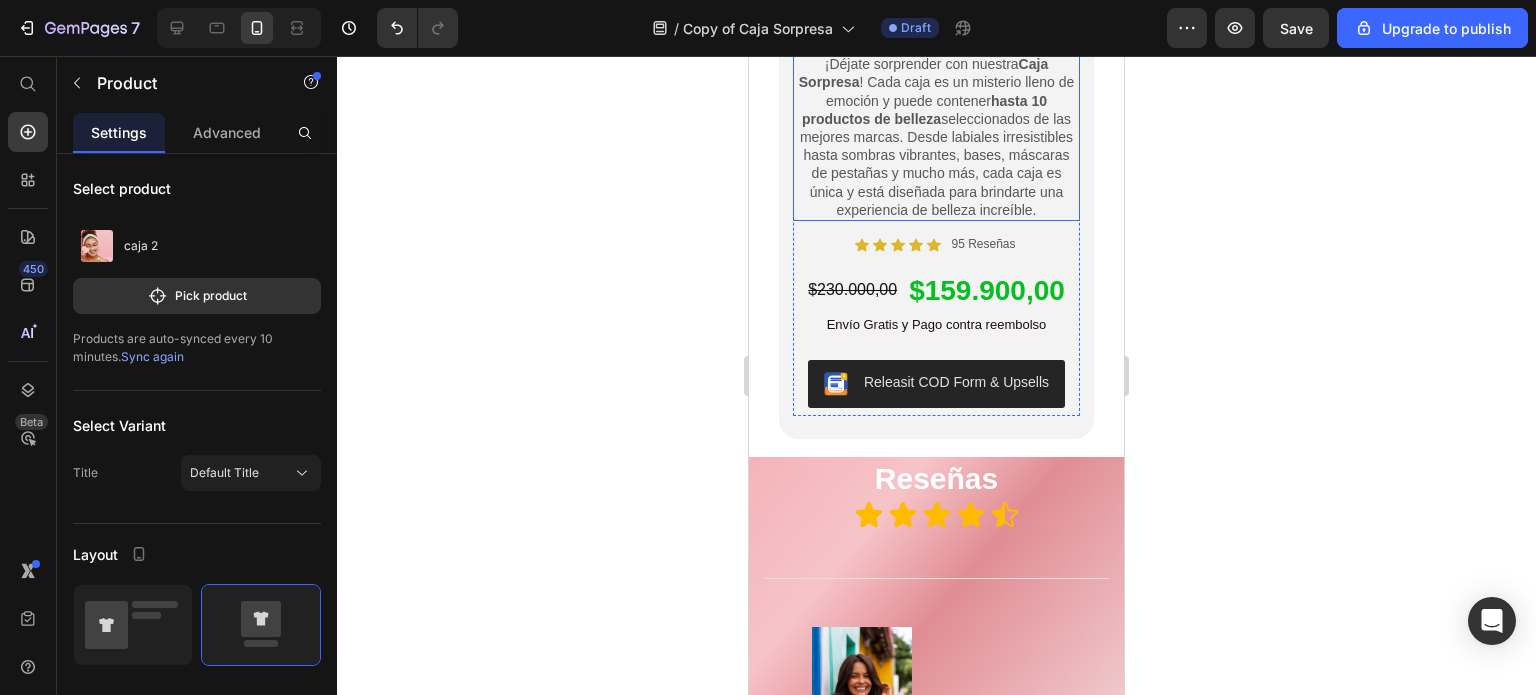 scroll, scrollTop: 4300, scrollLeft: 0, axis: vertical 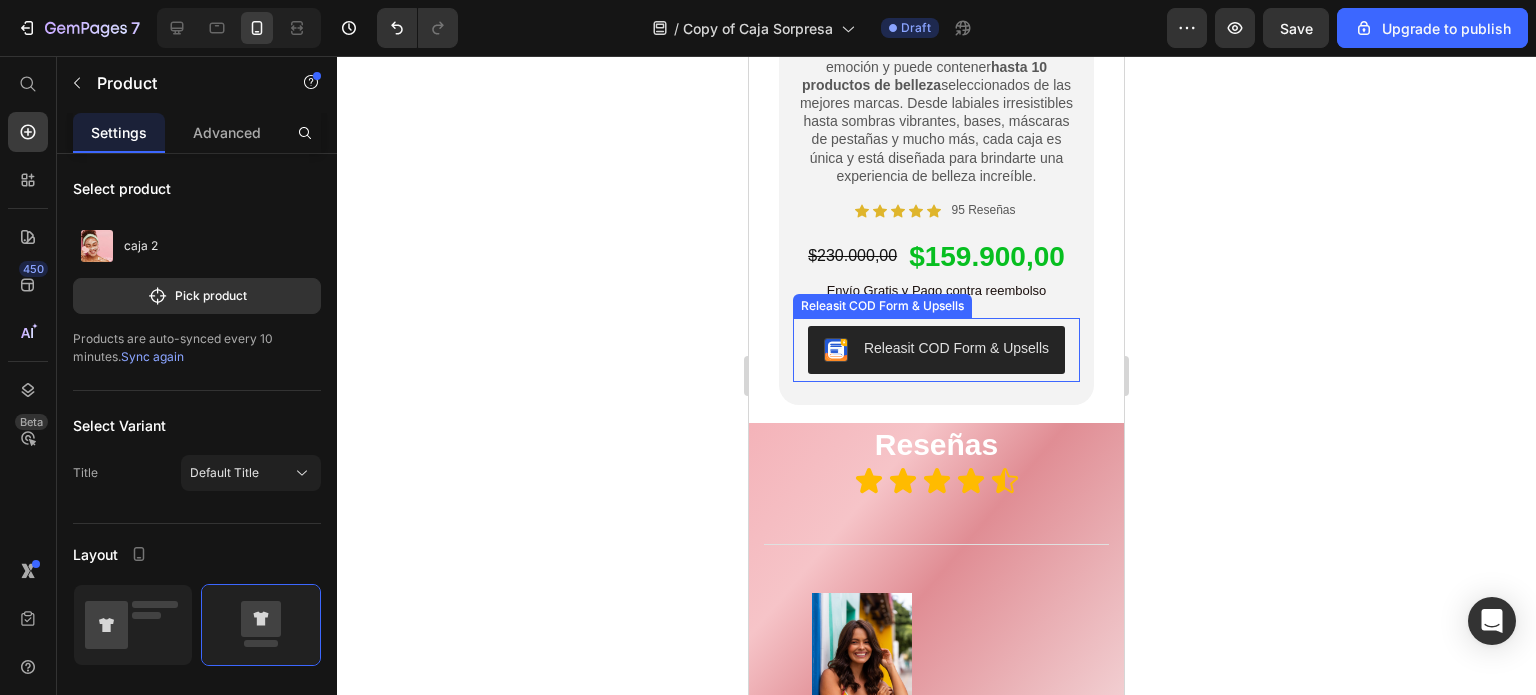 click on "Releasit COD Form & Upsells" at bounding box center [956, 348] 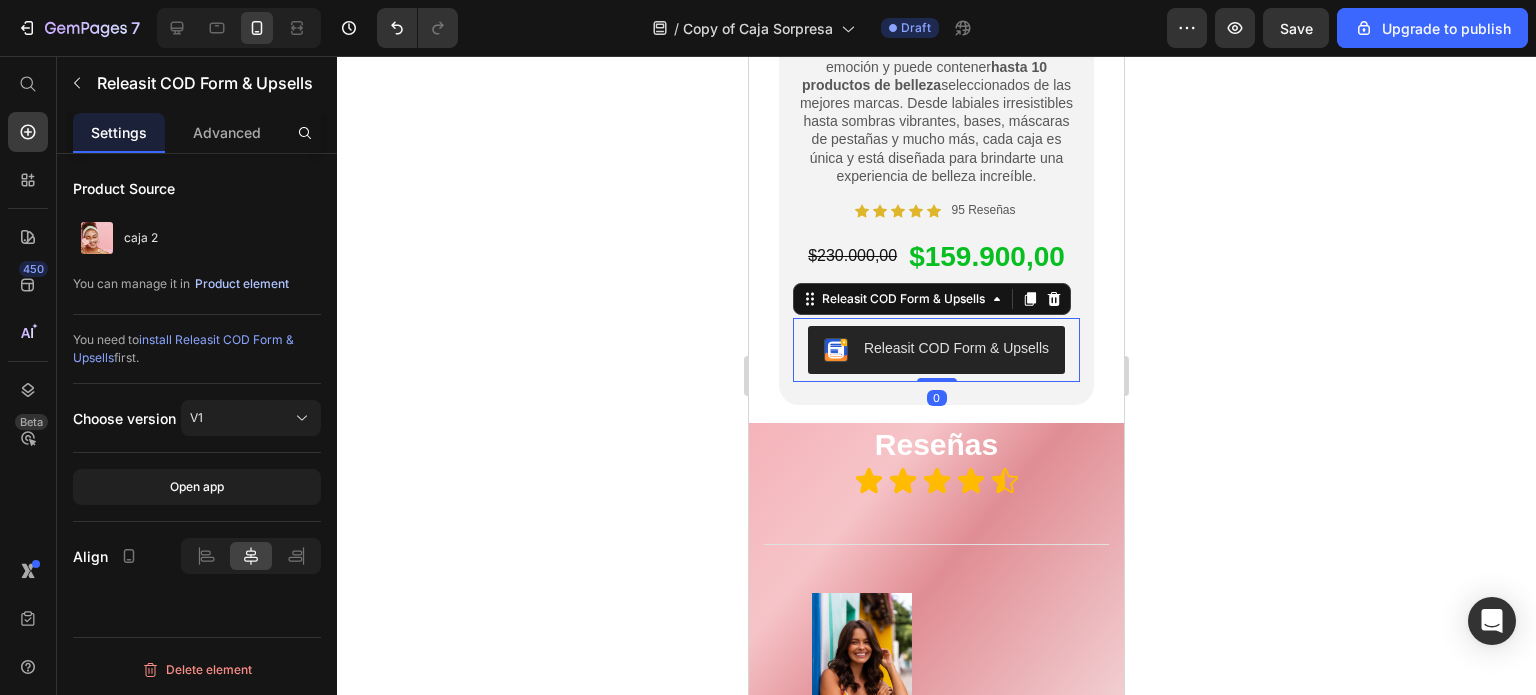 click on "Product element" at bounding box center (242, 284) 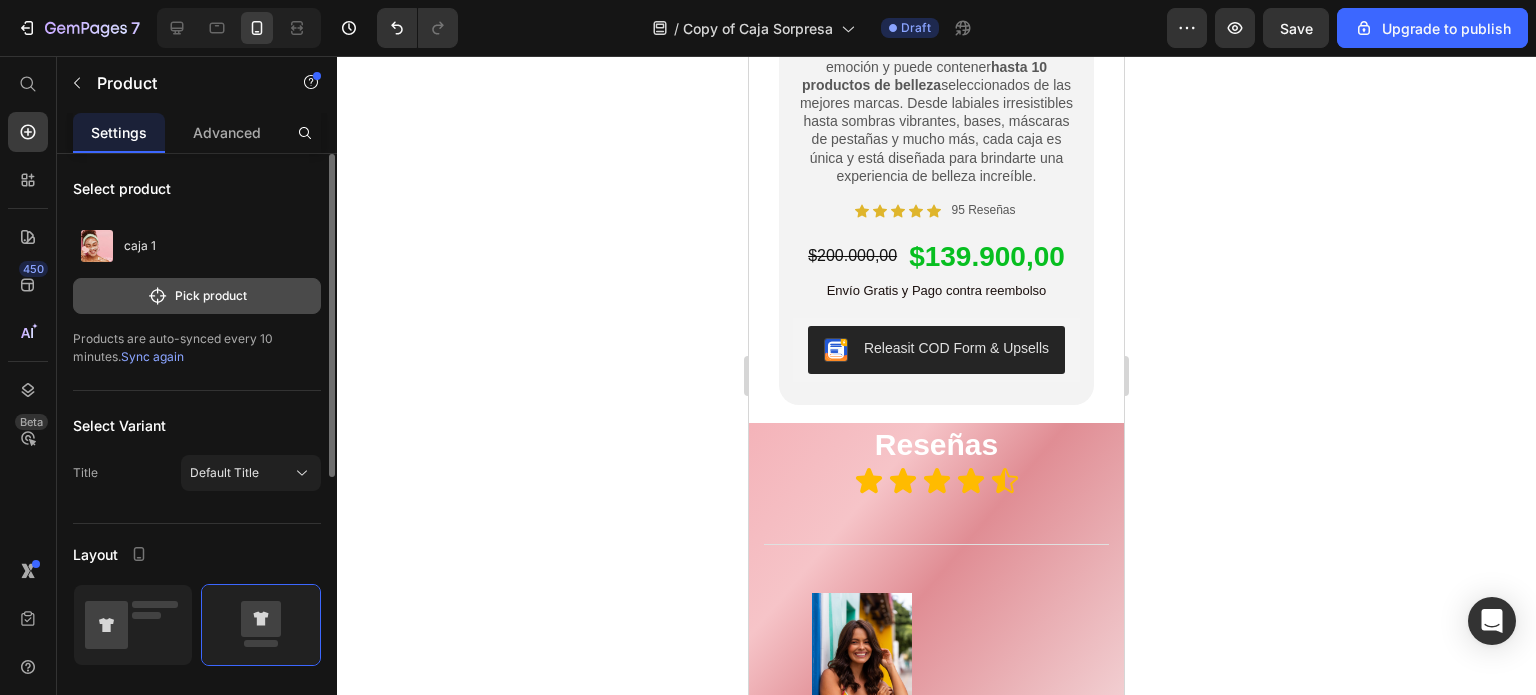 click on "Pick product" 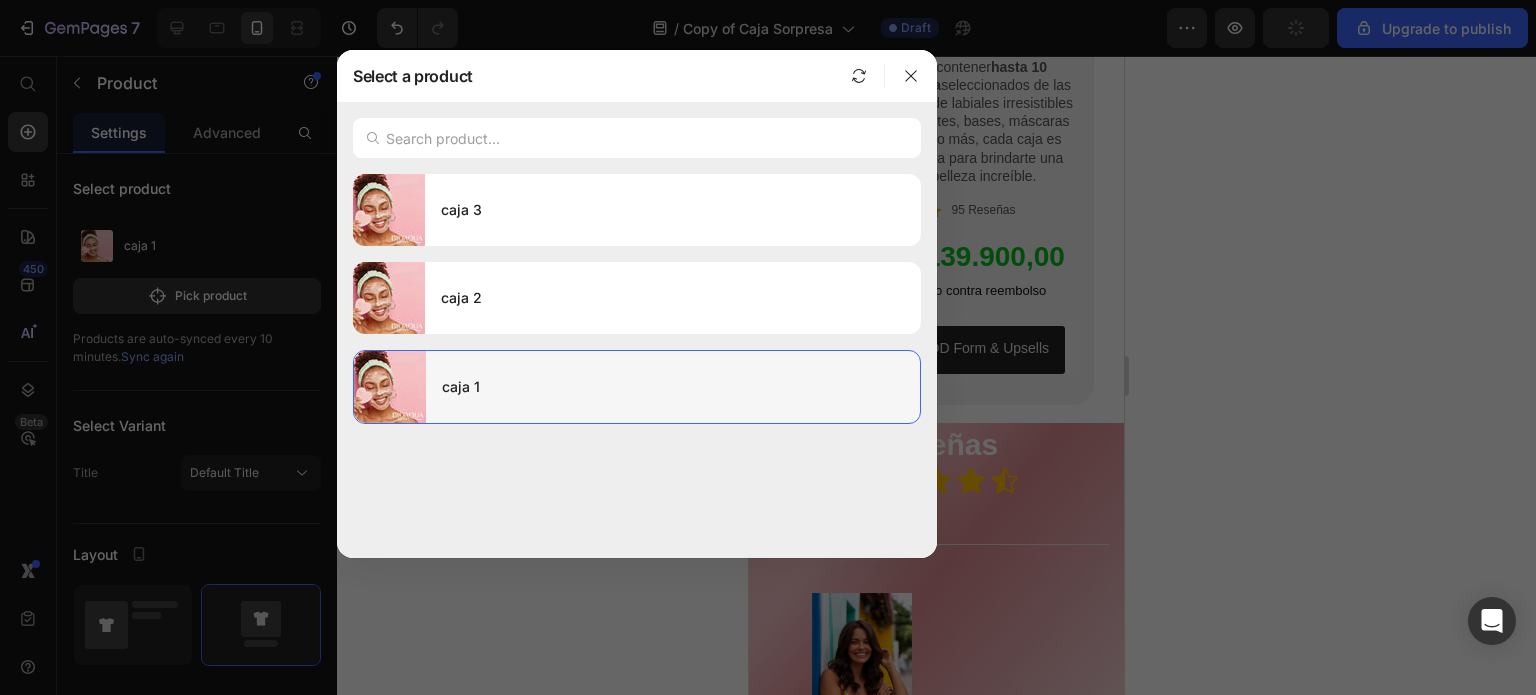 click on "caja 1" at bounding box center [673, 387] 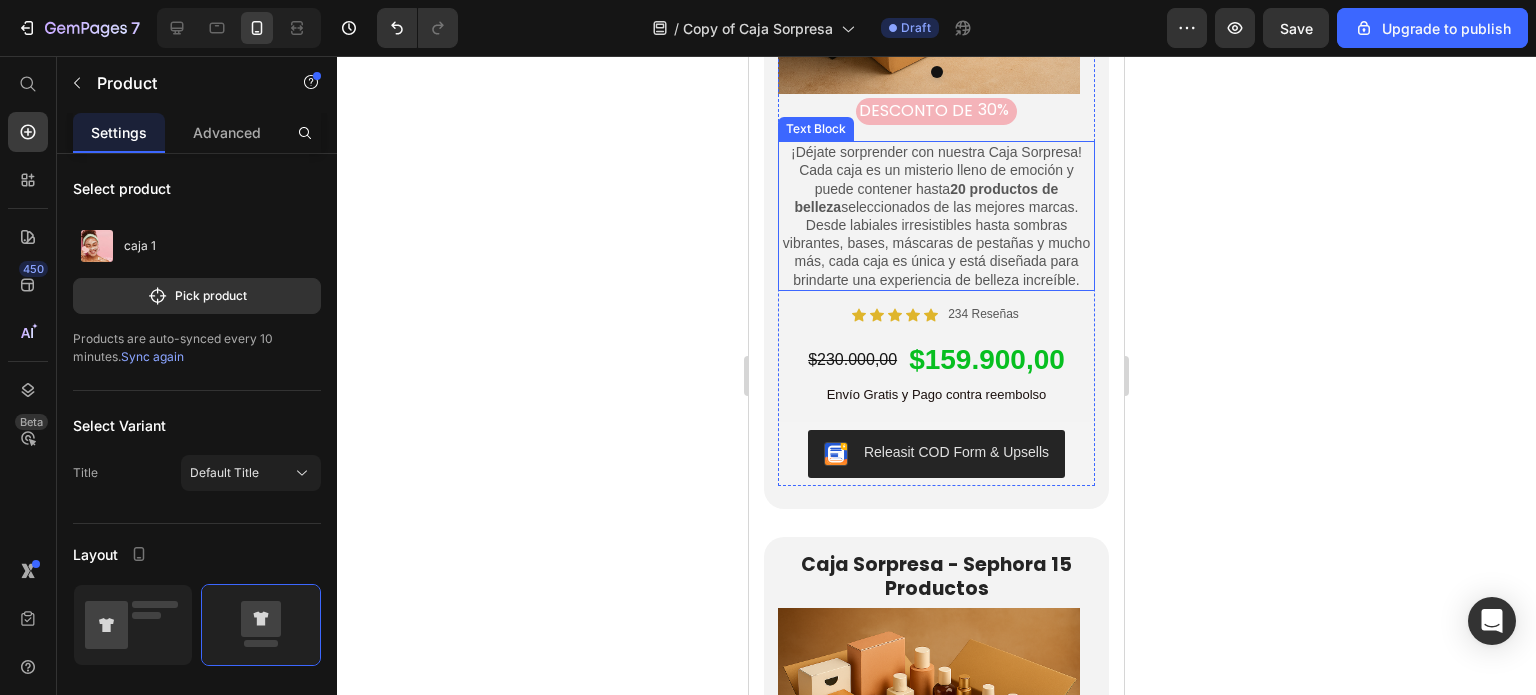 scroll, scrollTop: 2600, scrollLeft: 0, axis: vertical 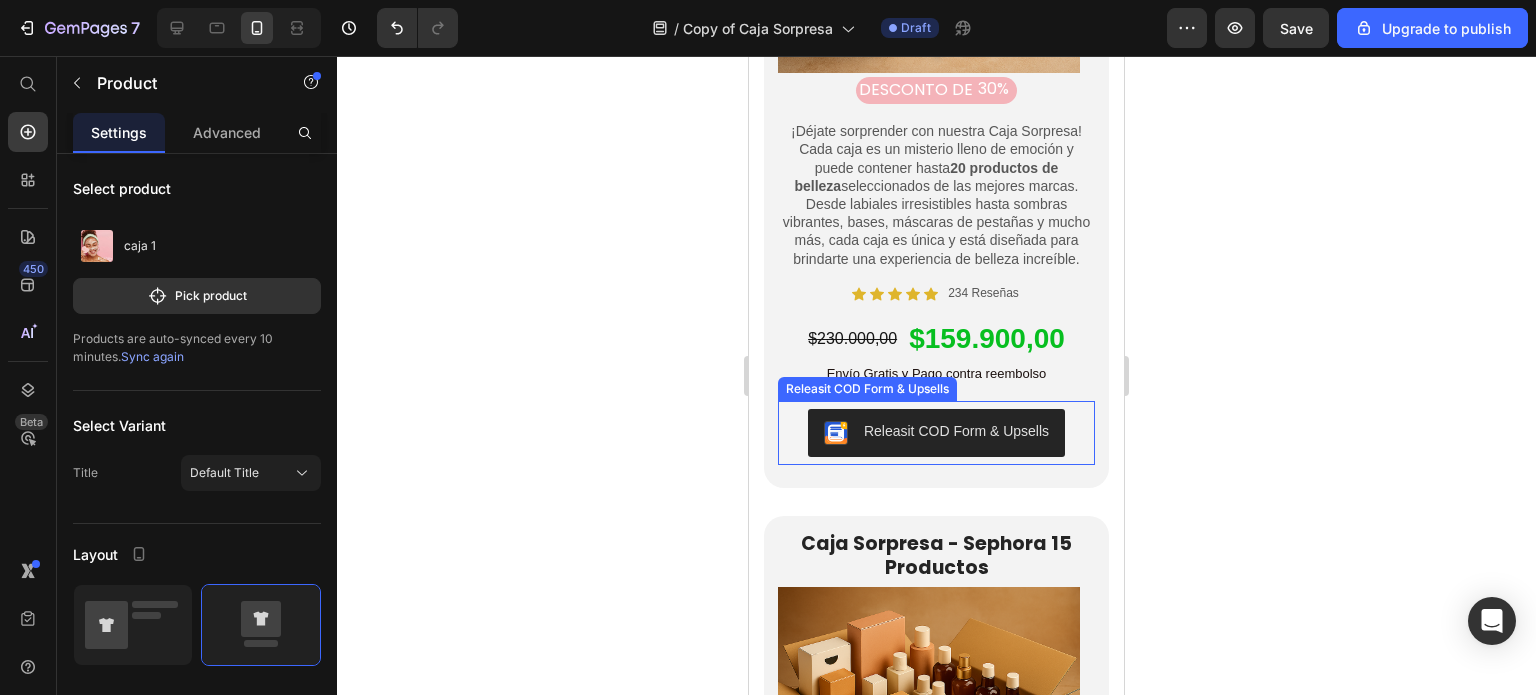 click on "Releasit COD Form & Upsells" at bounding box center [956, 431] 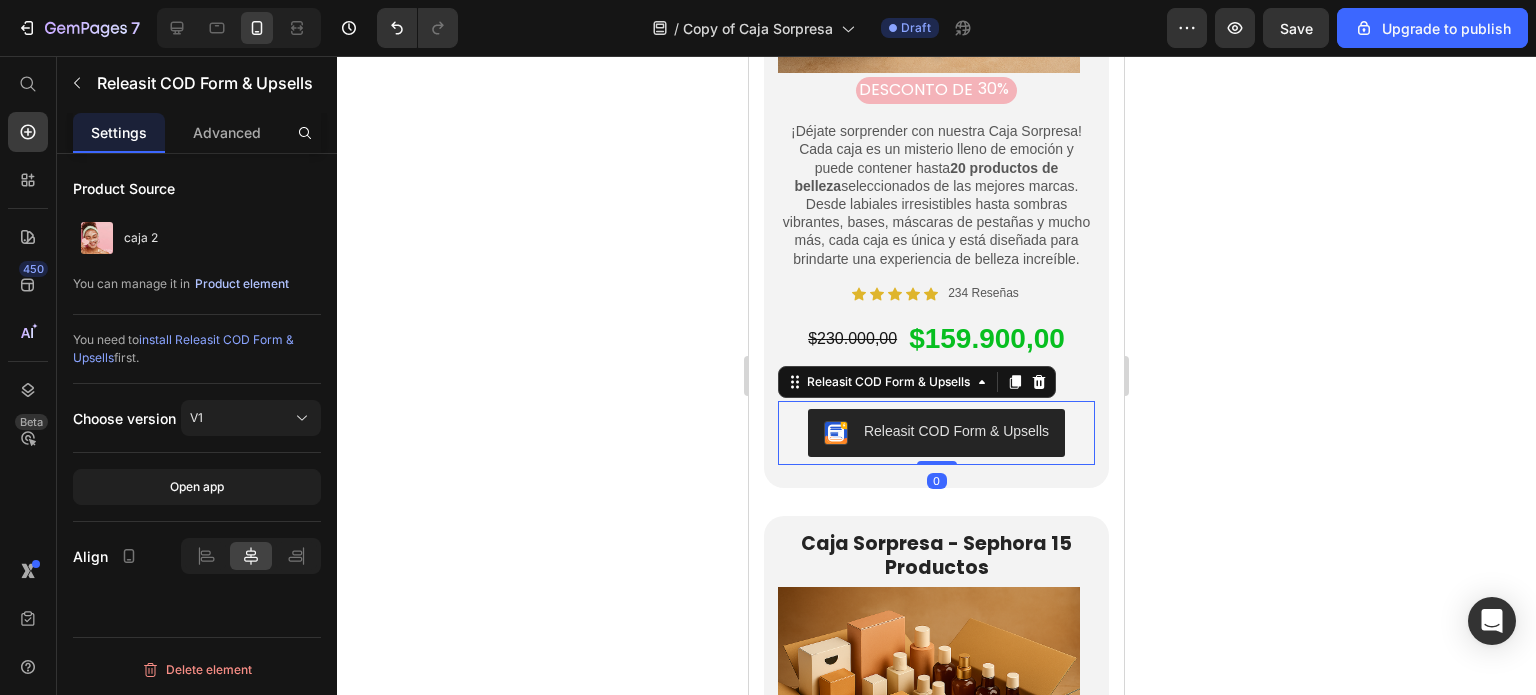 click on "Product element" at bounding box center [242, 284] 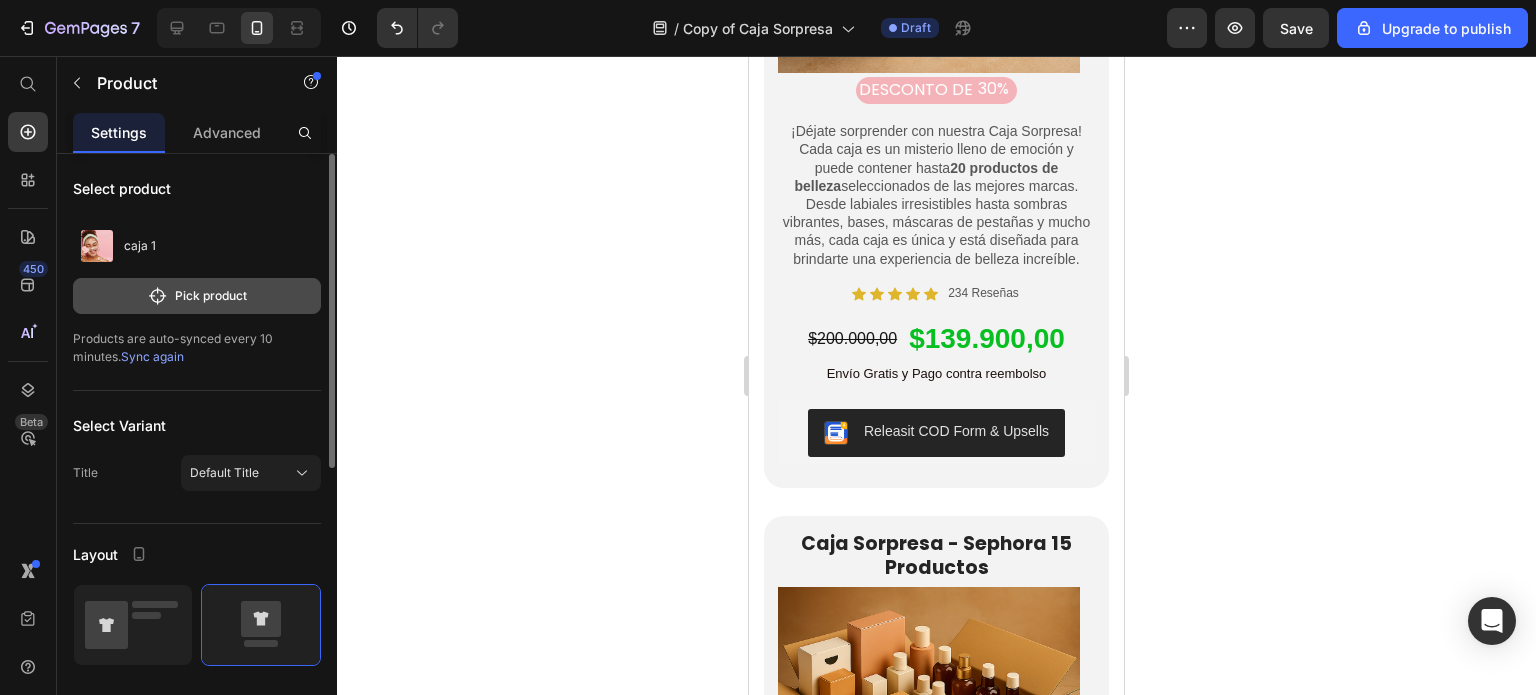 click on "Pick product" at bounding box center [197, 296] 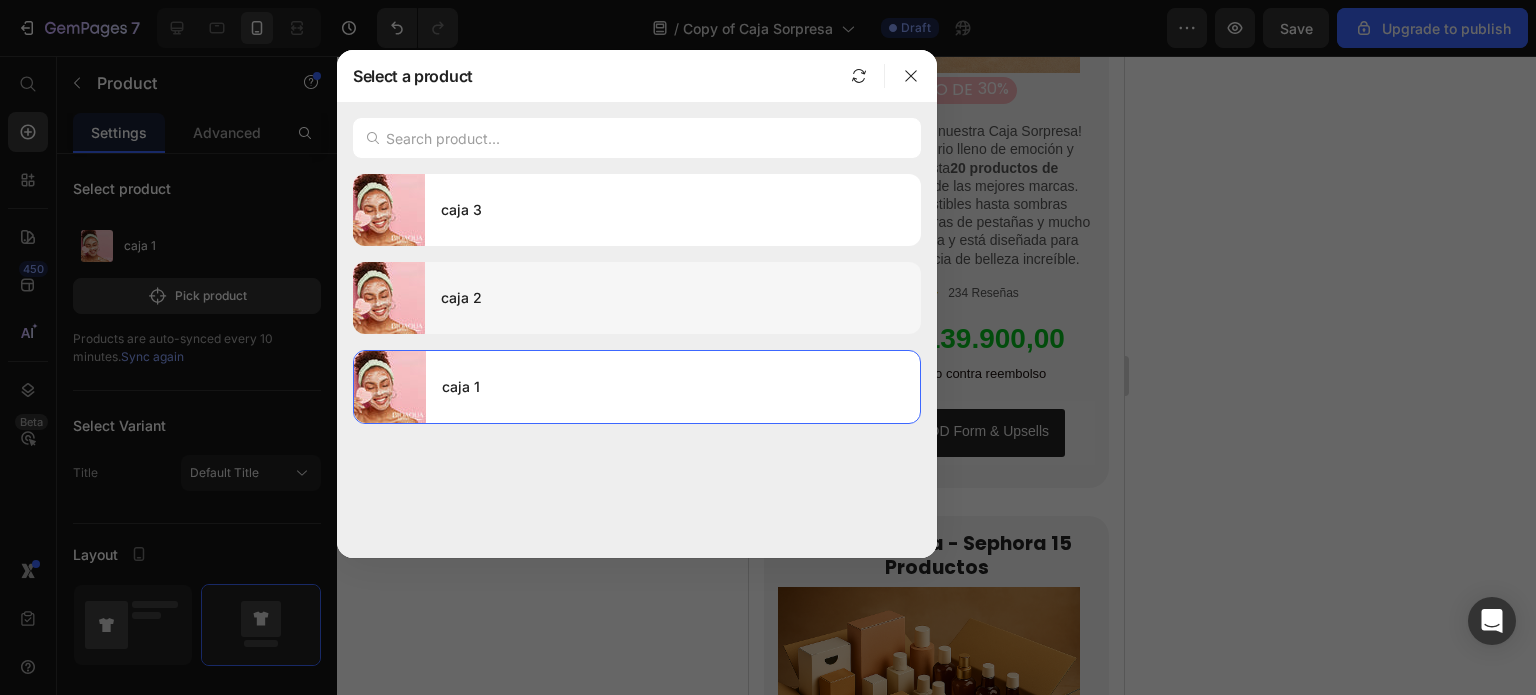 drag, startPoint x: 488, startPoint y: 223, endPoint x: 598, endPoint y: 294, distance: 130.92365 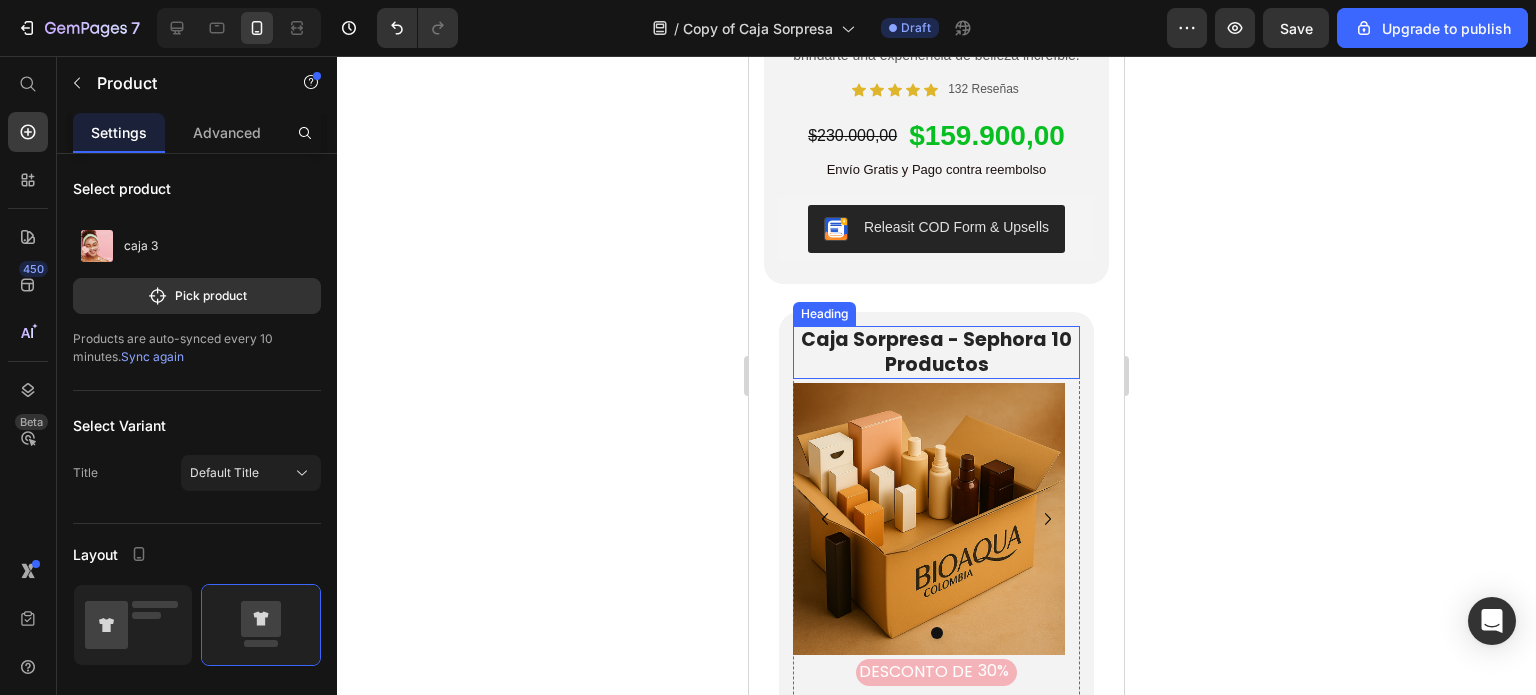 scroll, scrollTop: 3600, scrollLeft: 0, axis: vertical 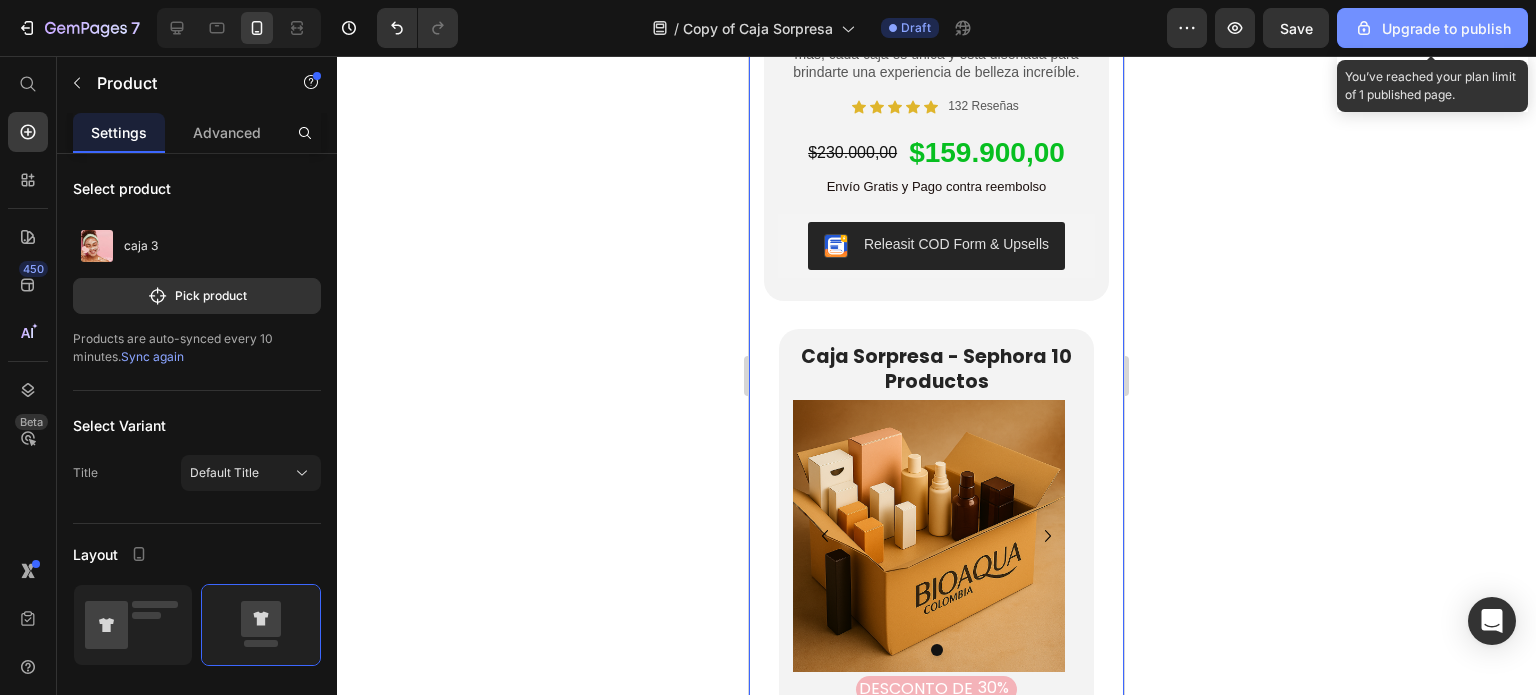 click on "Upgrade to publish" 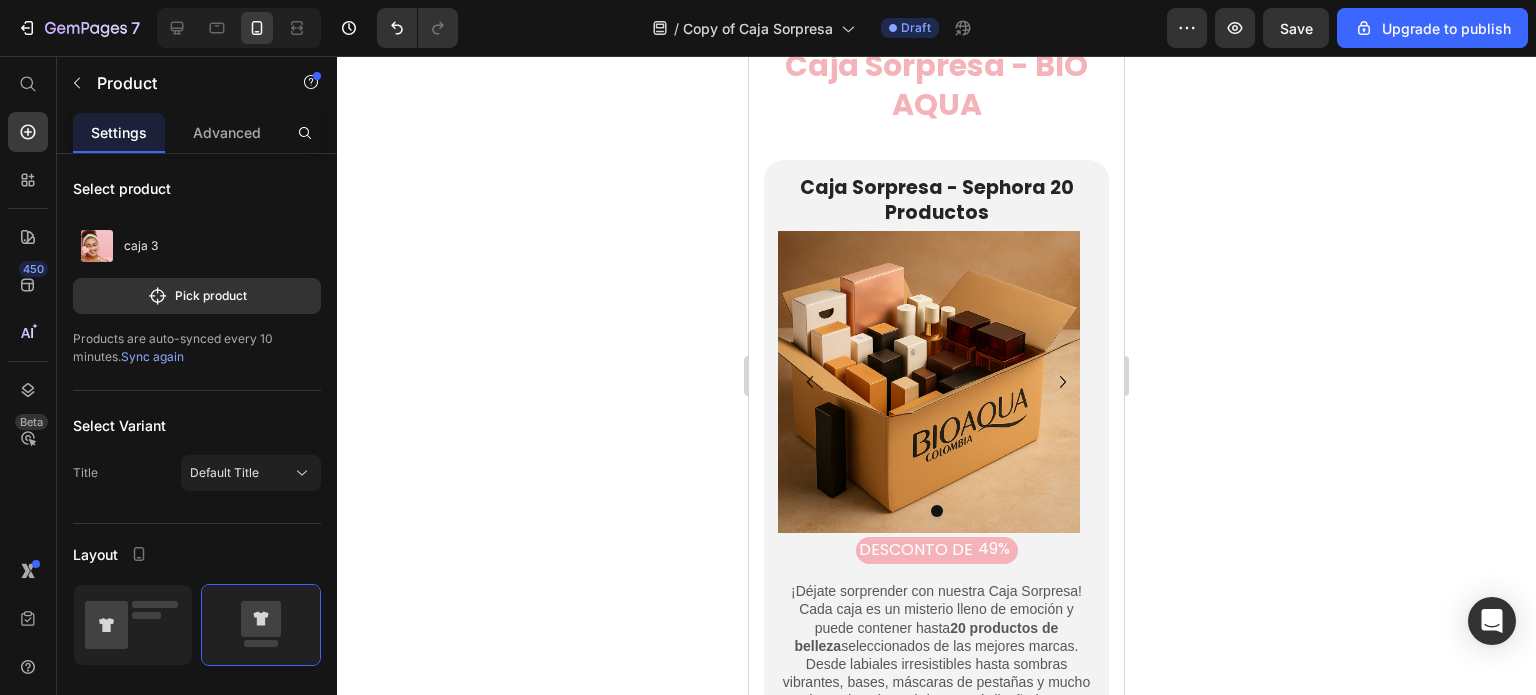 scroll, scrollTop: 2000, scrollLeft: 0, axis: vertical 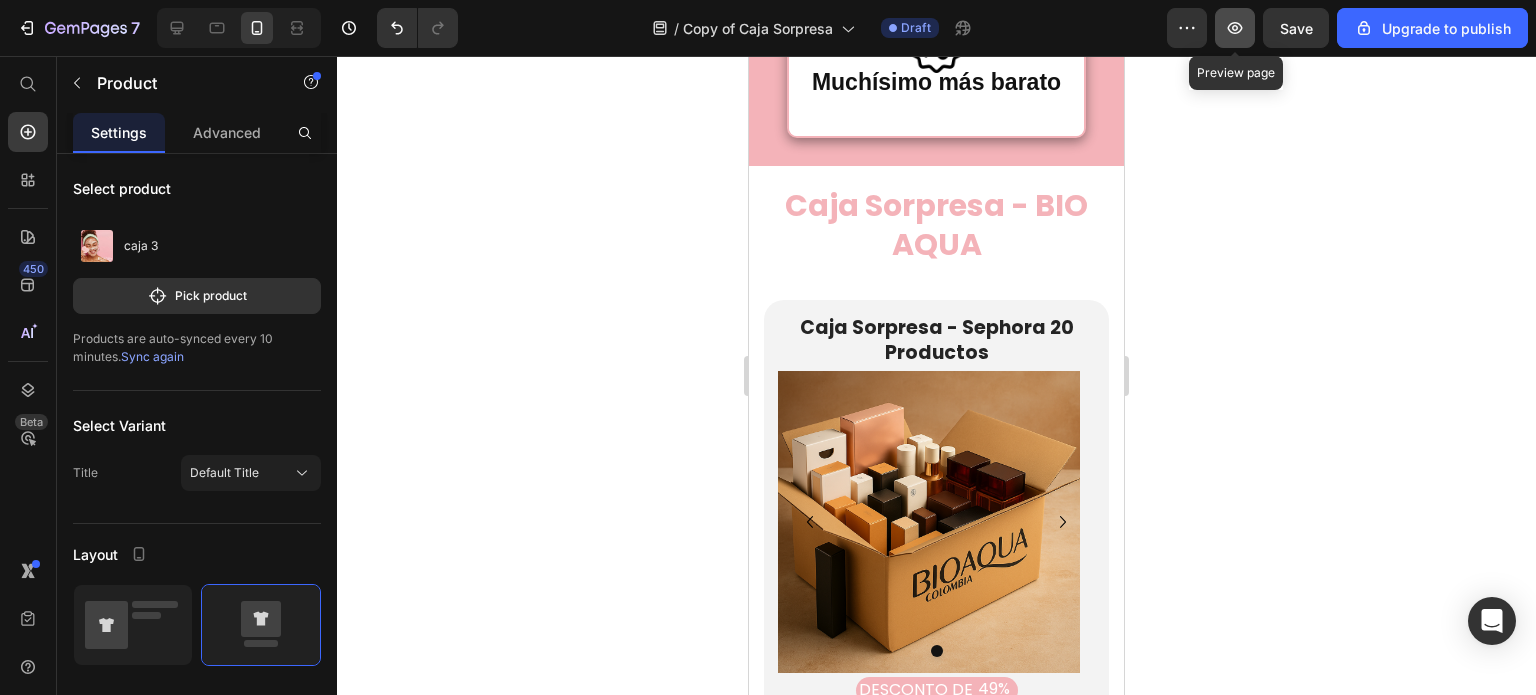 click 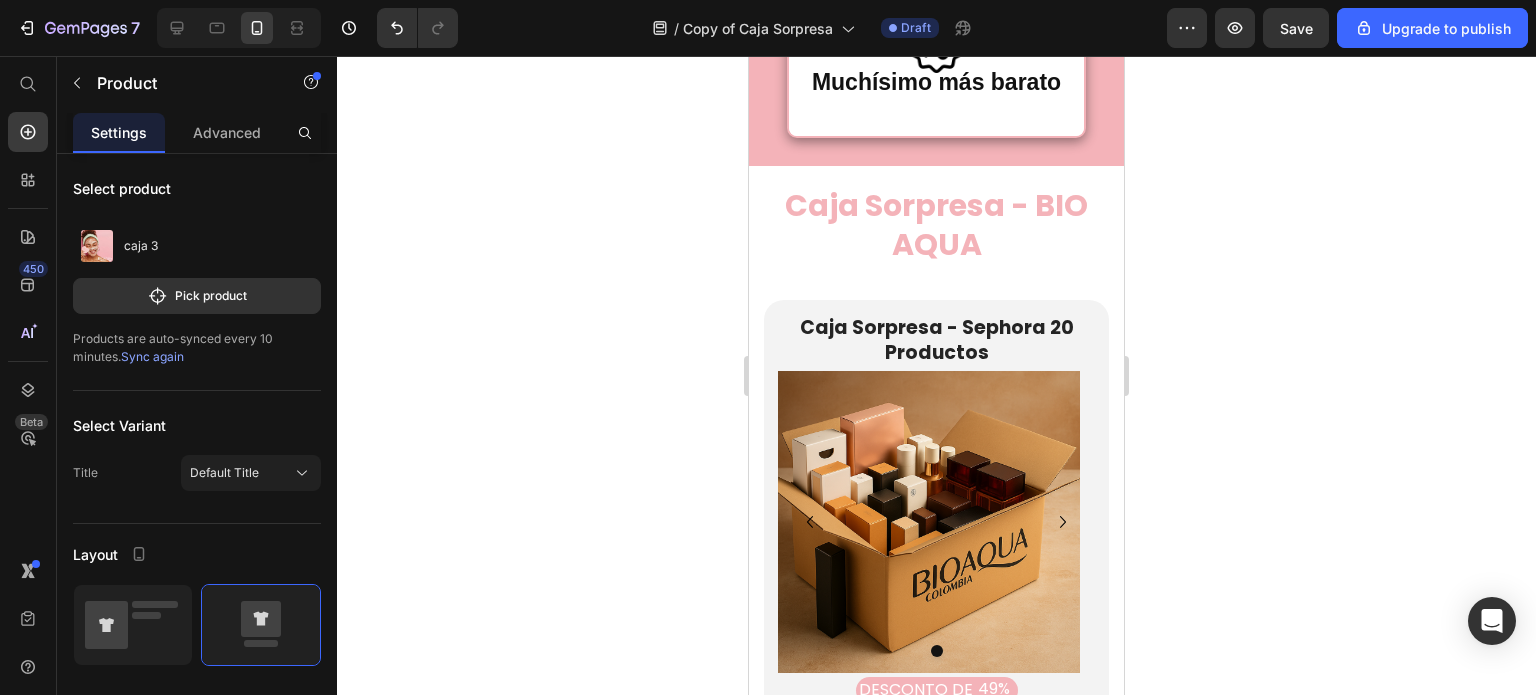 click 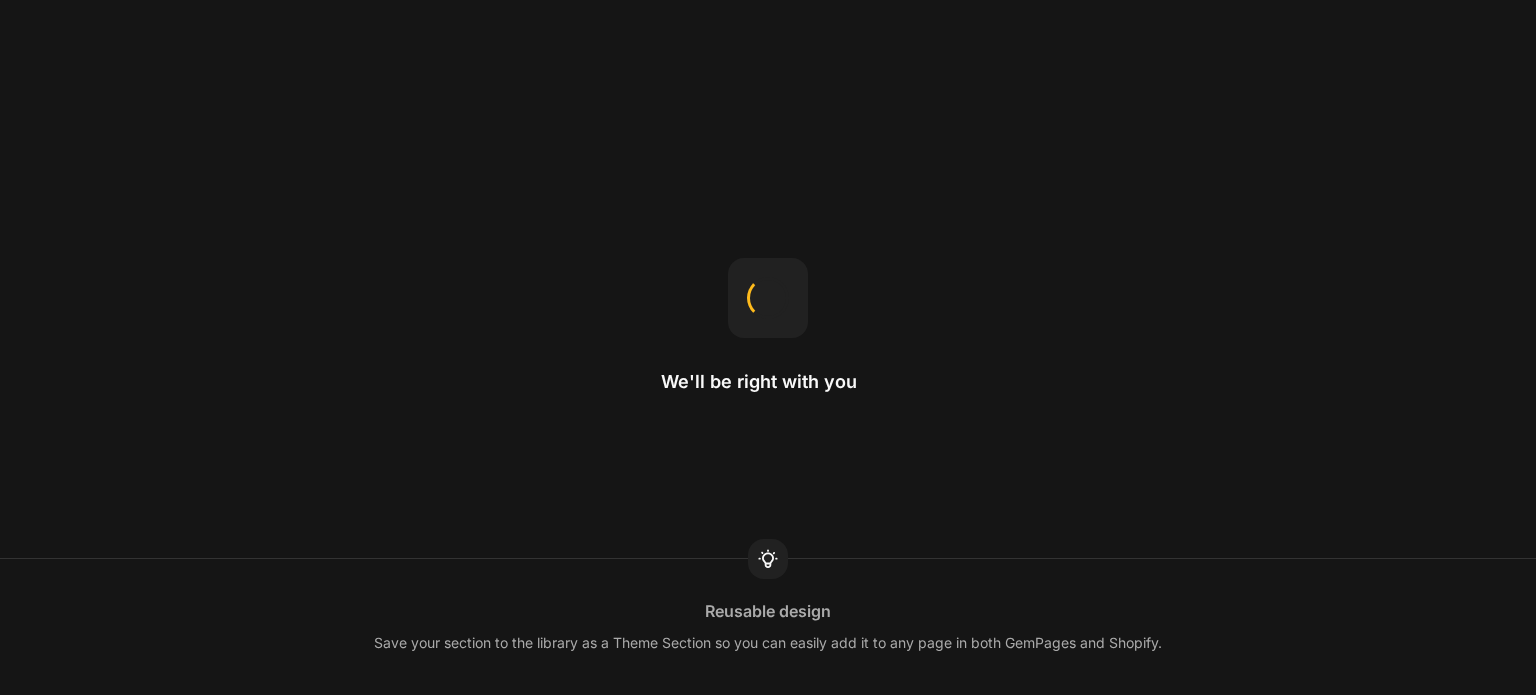 scroll, scrollTop: 0, scrollLeft: 0, axis: both 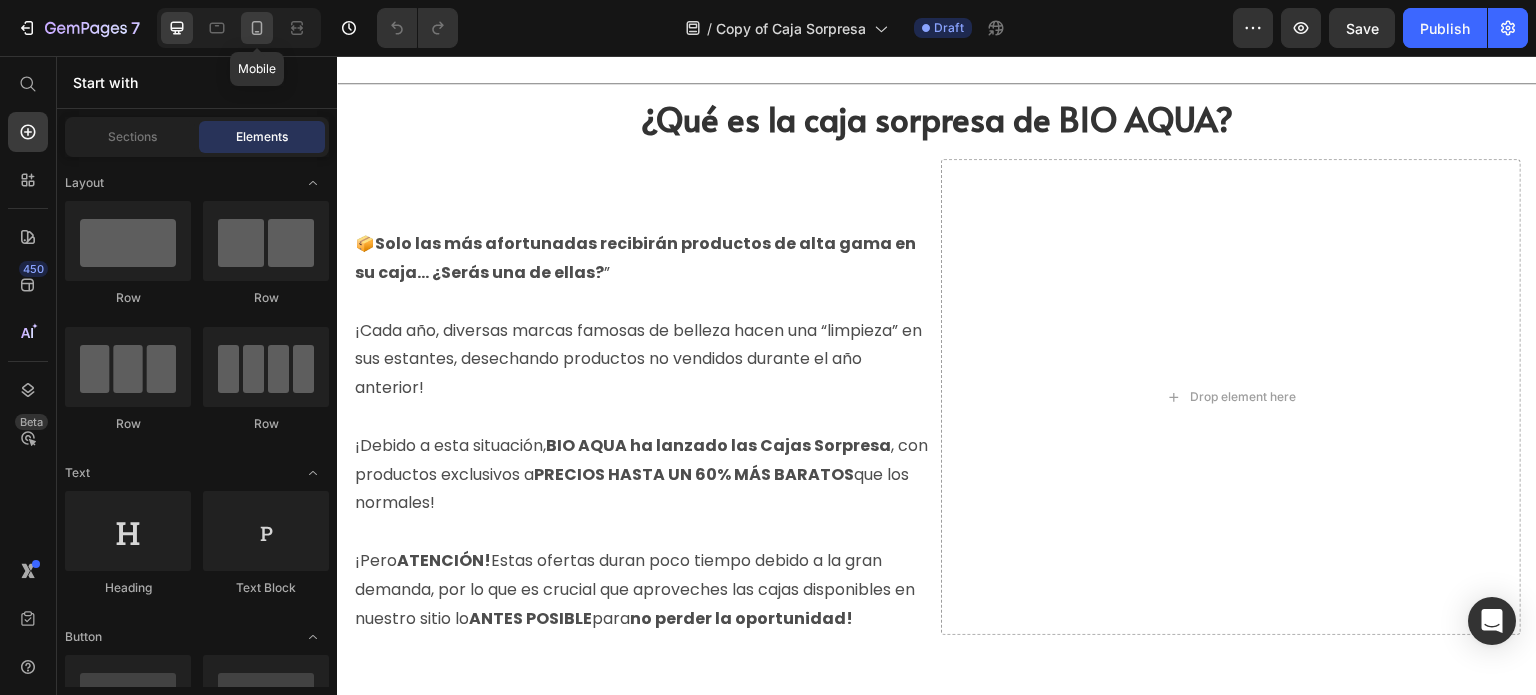 click 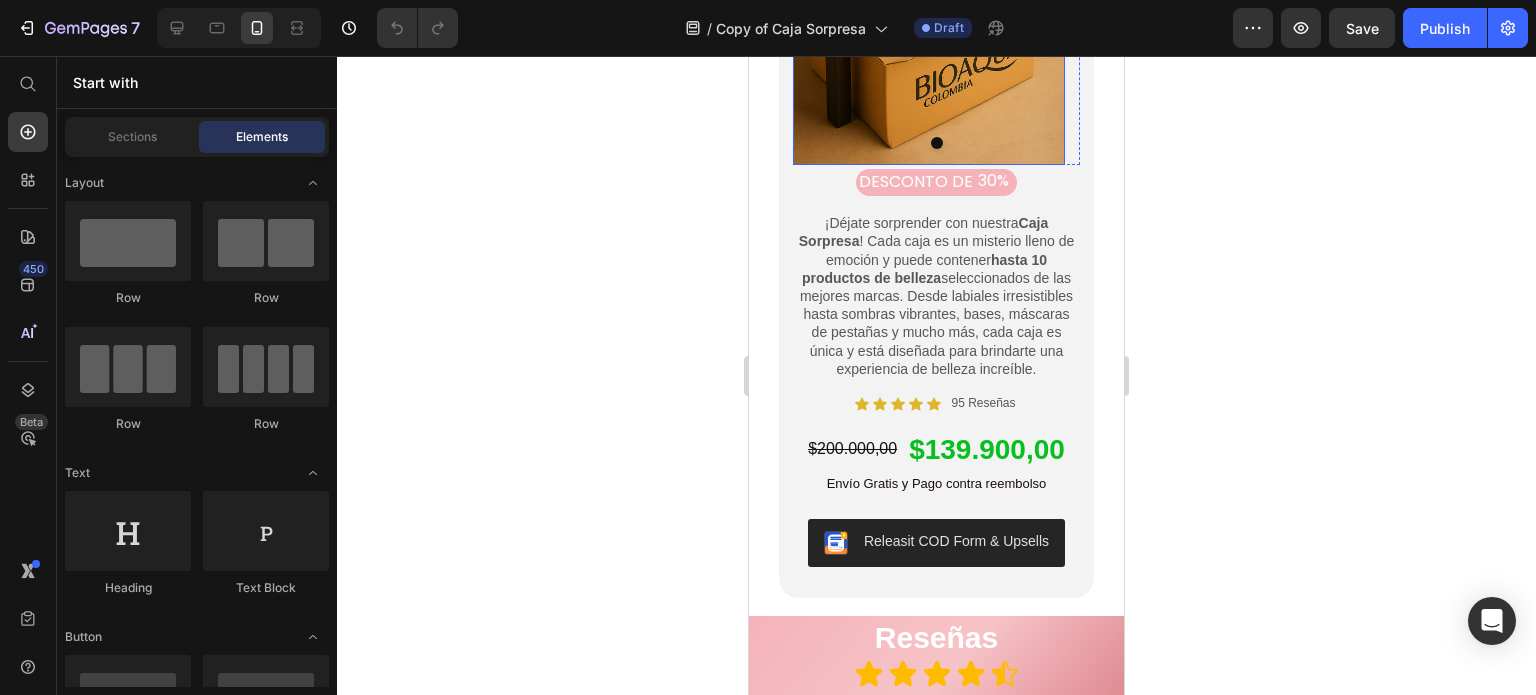 scroll, scrollTop: 4000, scrollLeft: 0, axis: vertical 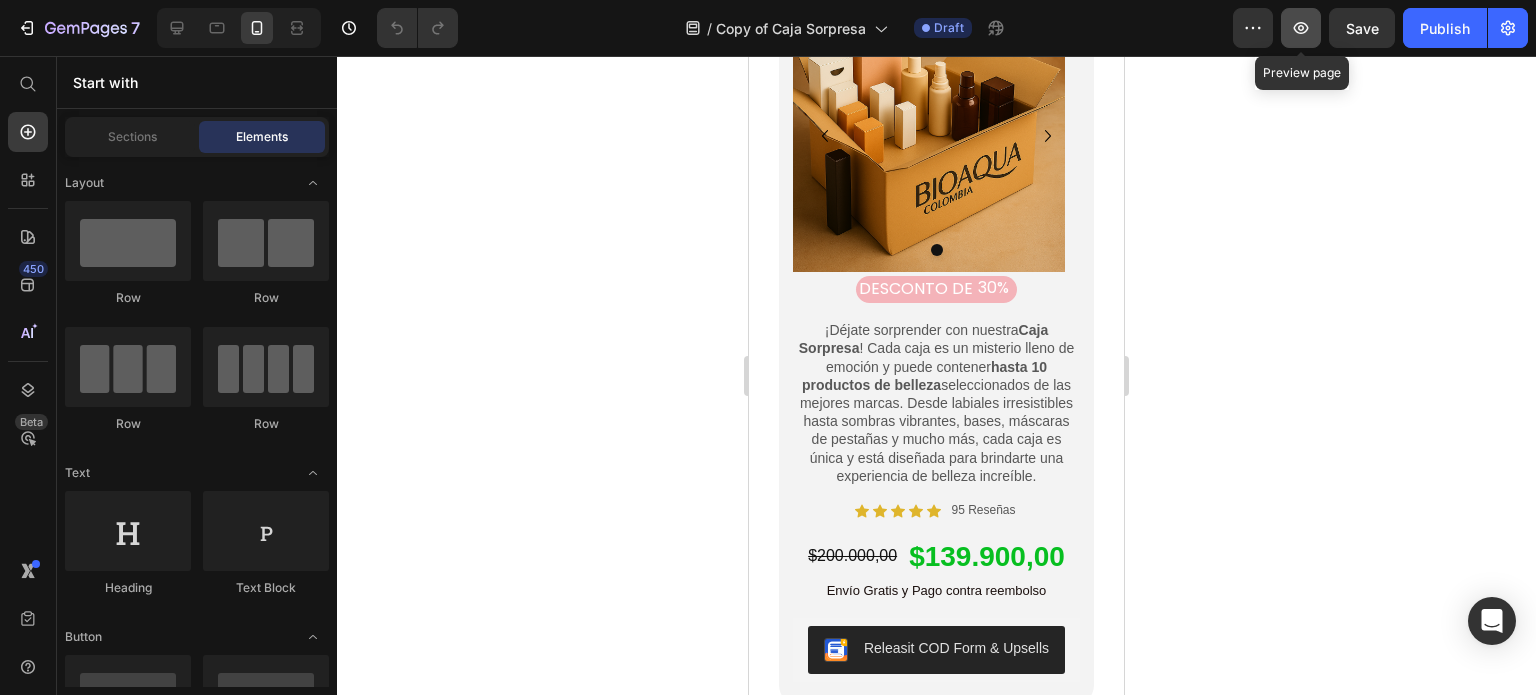 click 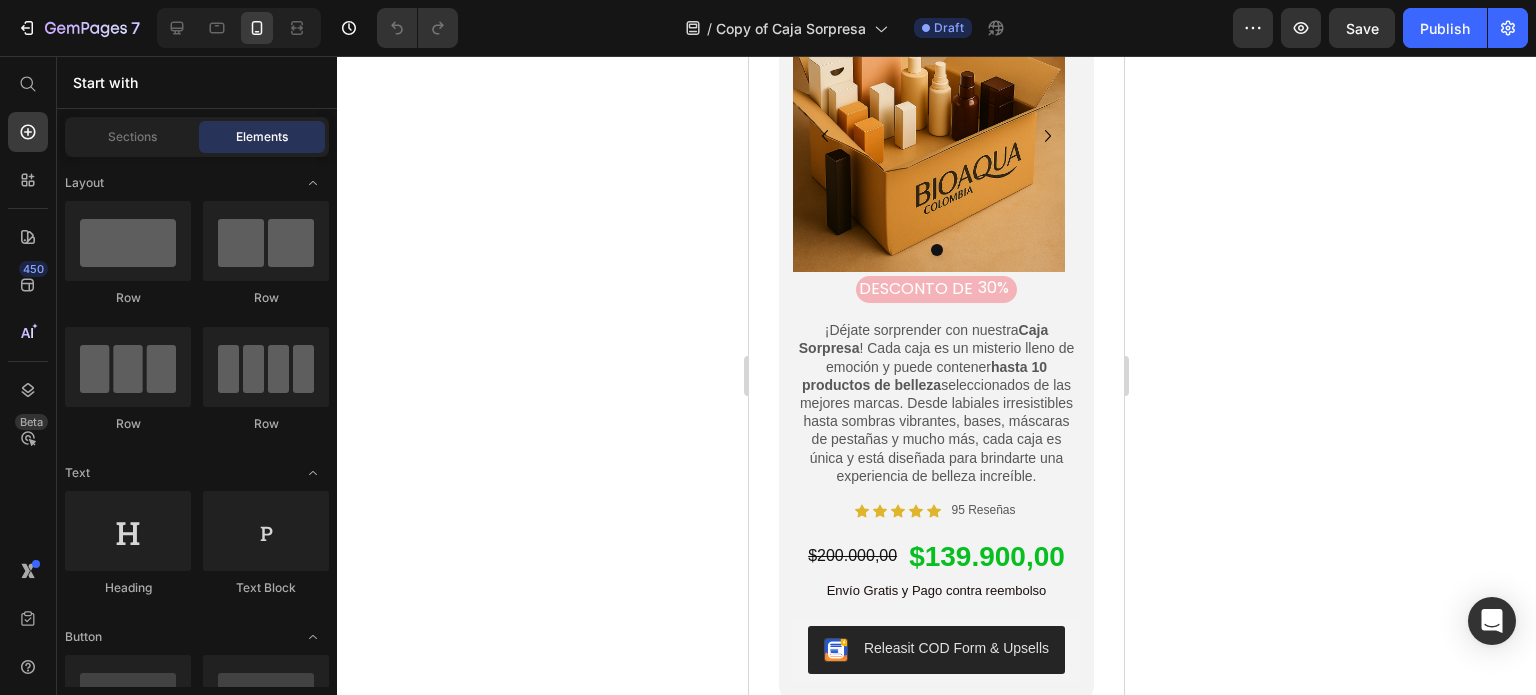 click 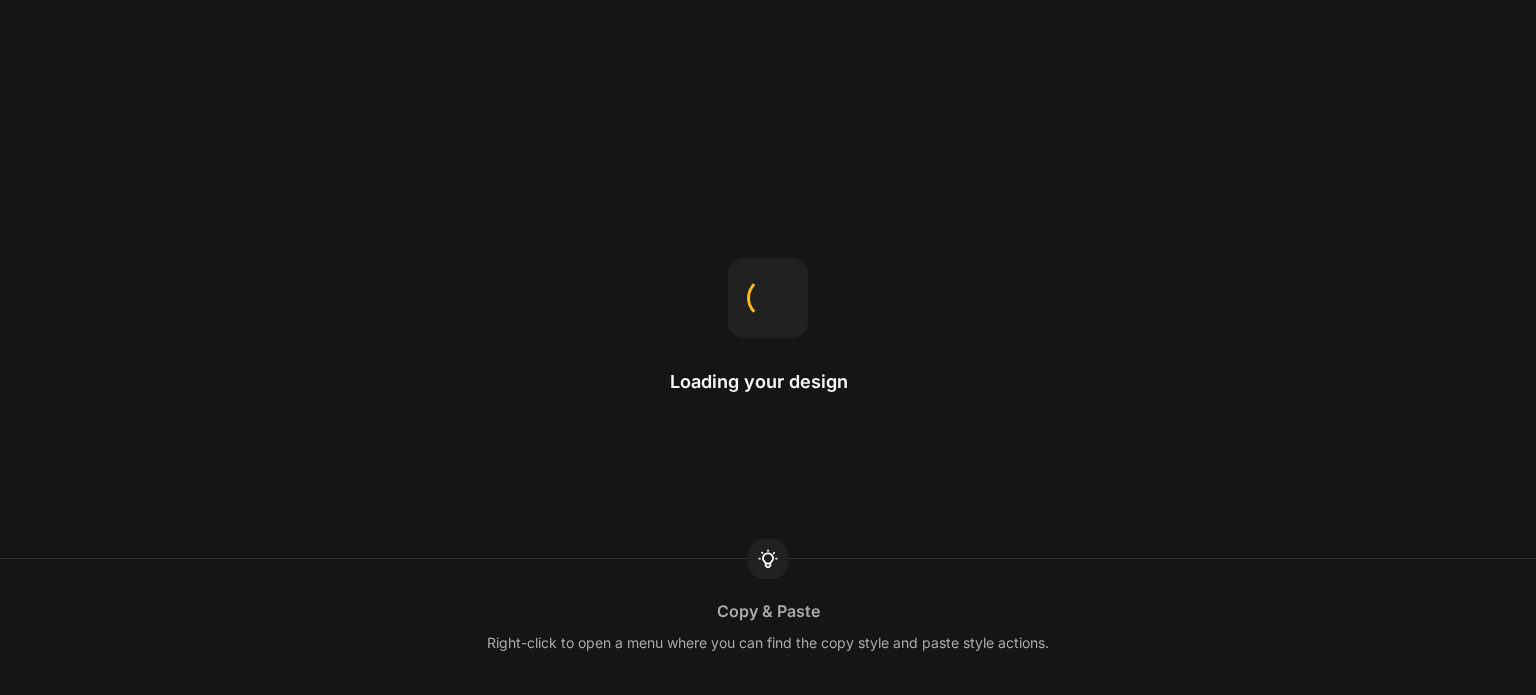 scroll, scrollTop: 0, scrollLeft: 0, axis: both 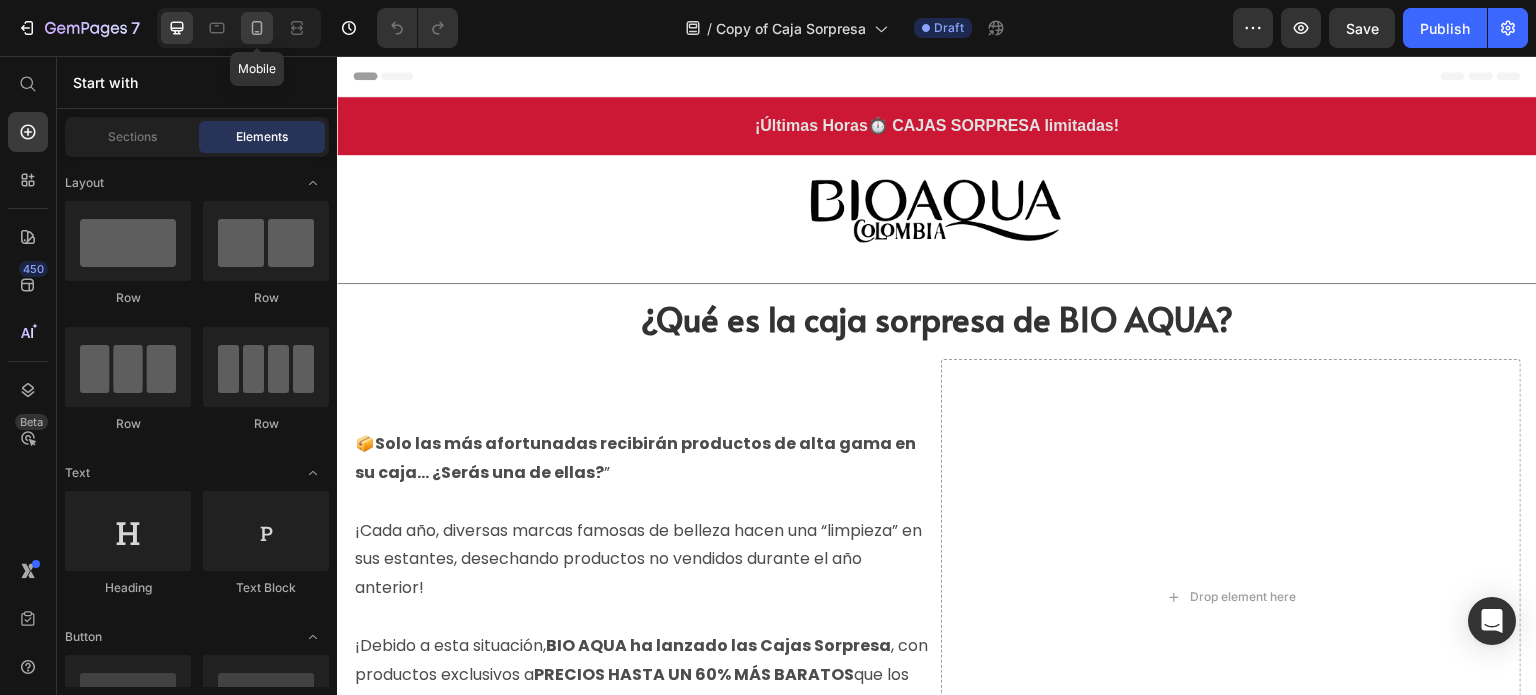 click 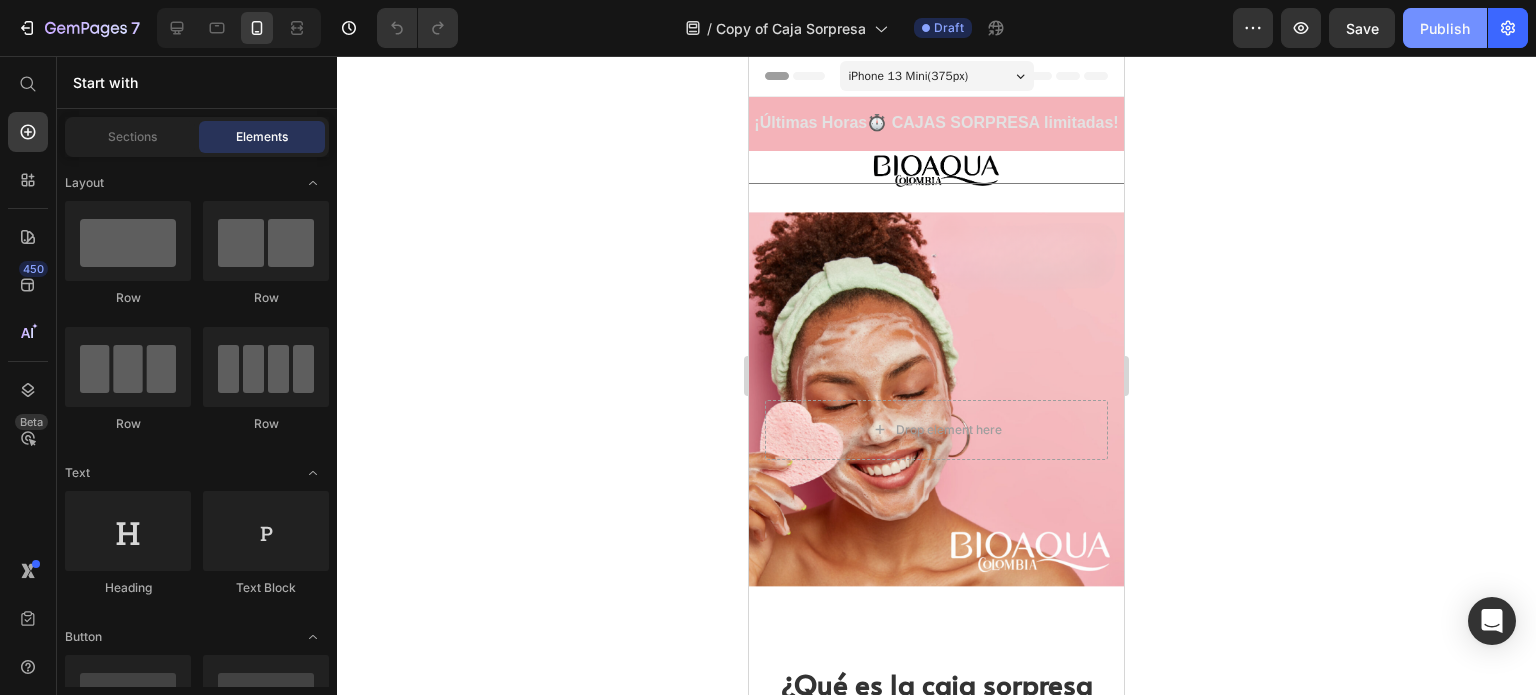 click on "Publish" at bounding box center [1445, 28] 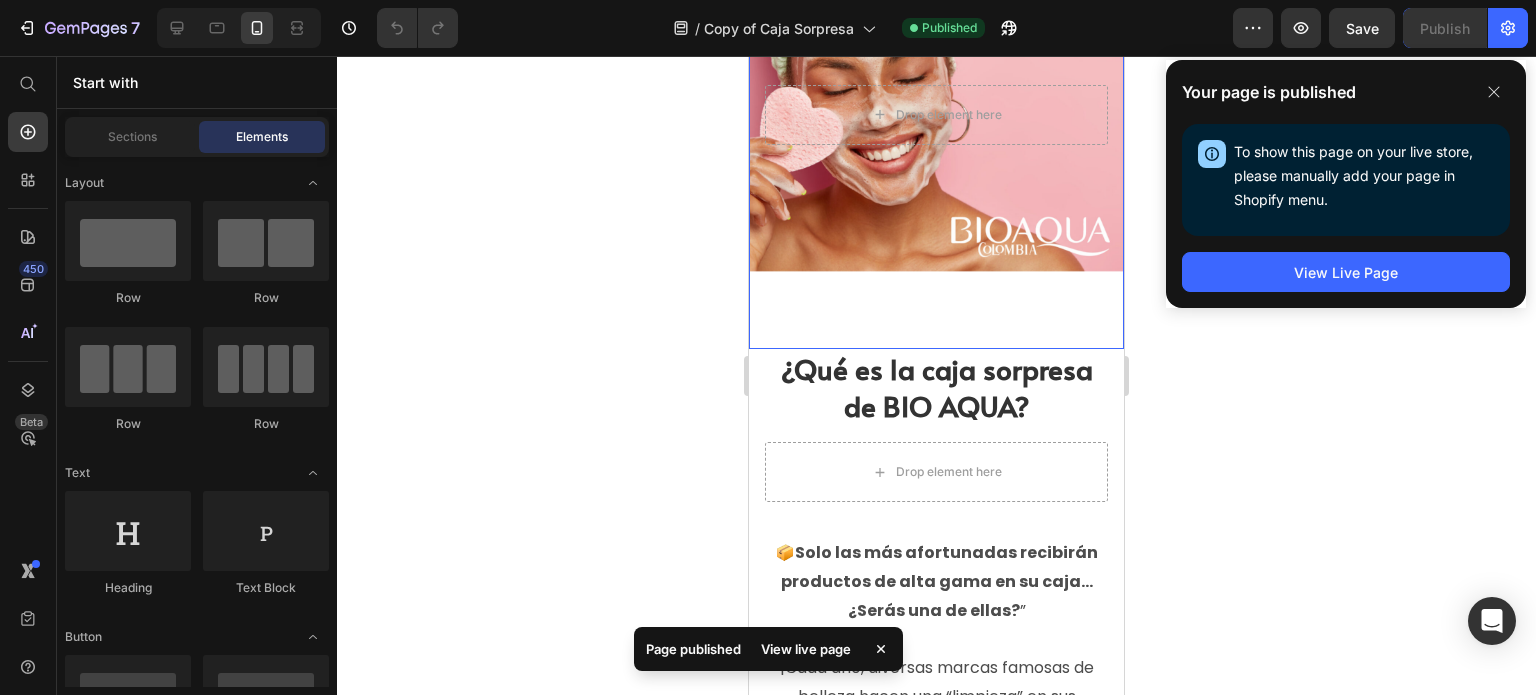 scroll, scrollTop: 400, scrollLeft: 0, axis: vertical 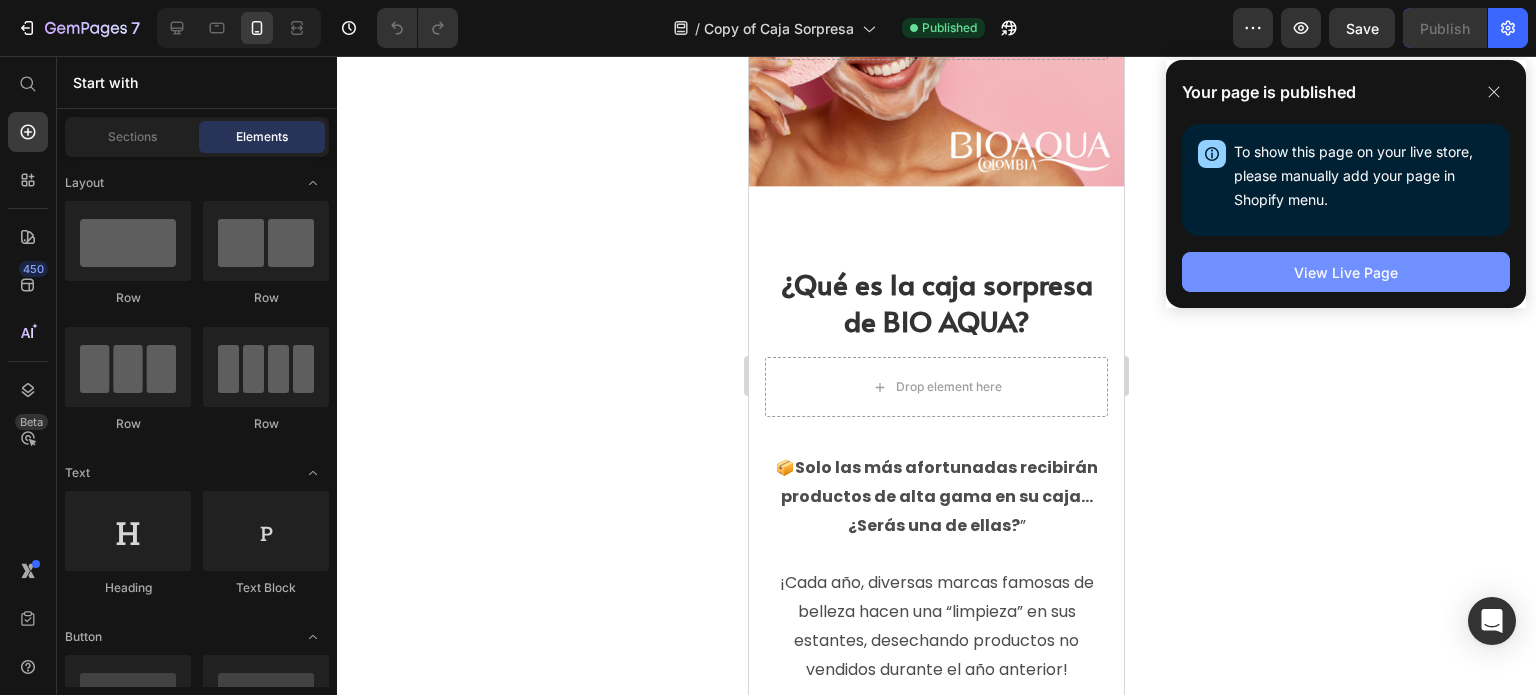 click on "View Live Page" at bounding box center (1346, 272) 